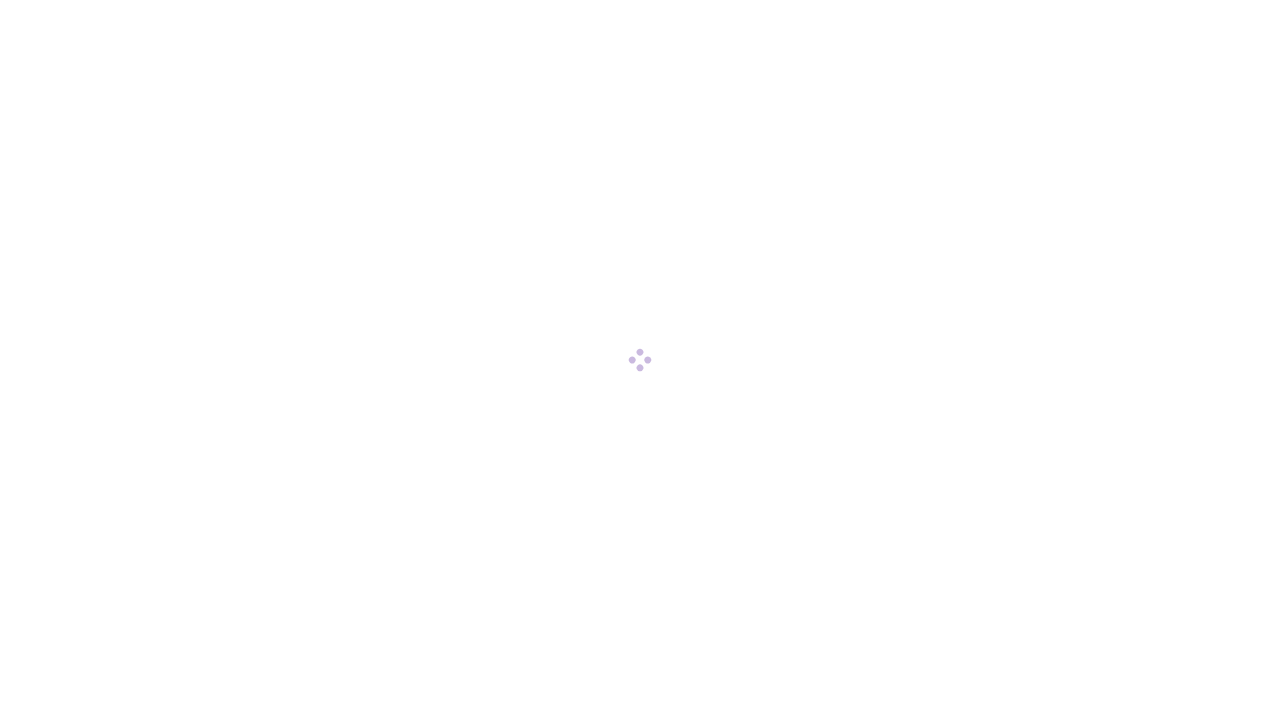 scroll, scrollTop: 0, scrollLeft: 0, axis: both 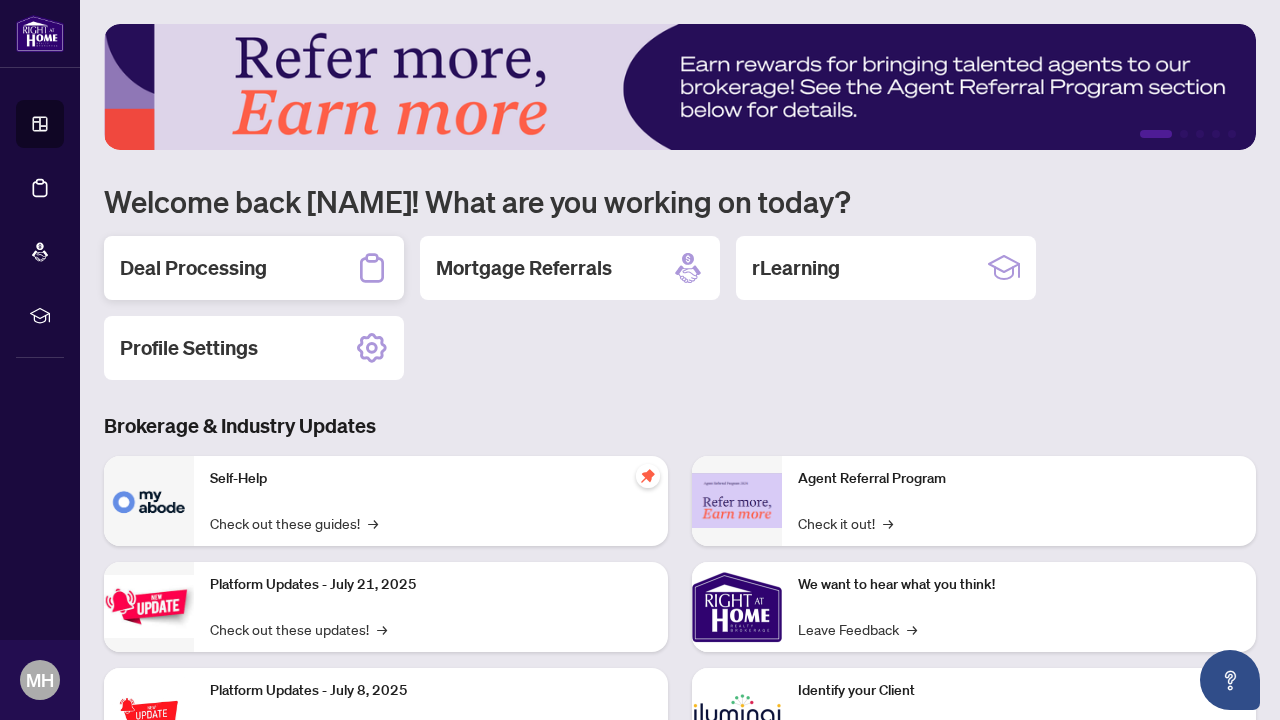 click on "Deal Processing" at bounding box center [254, 268] 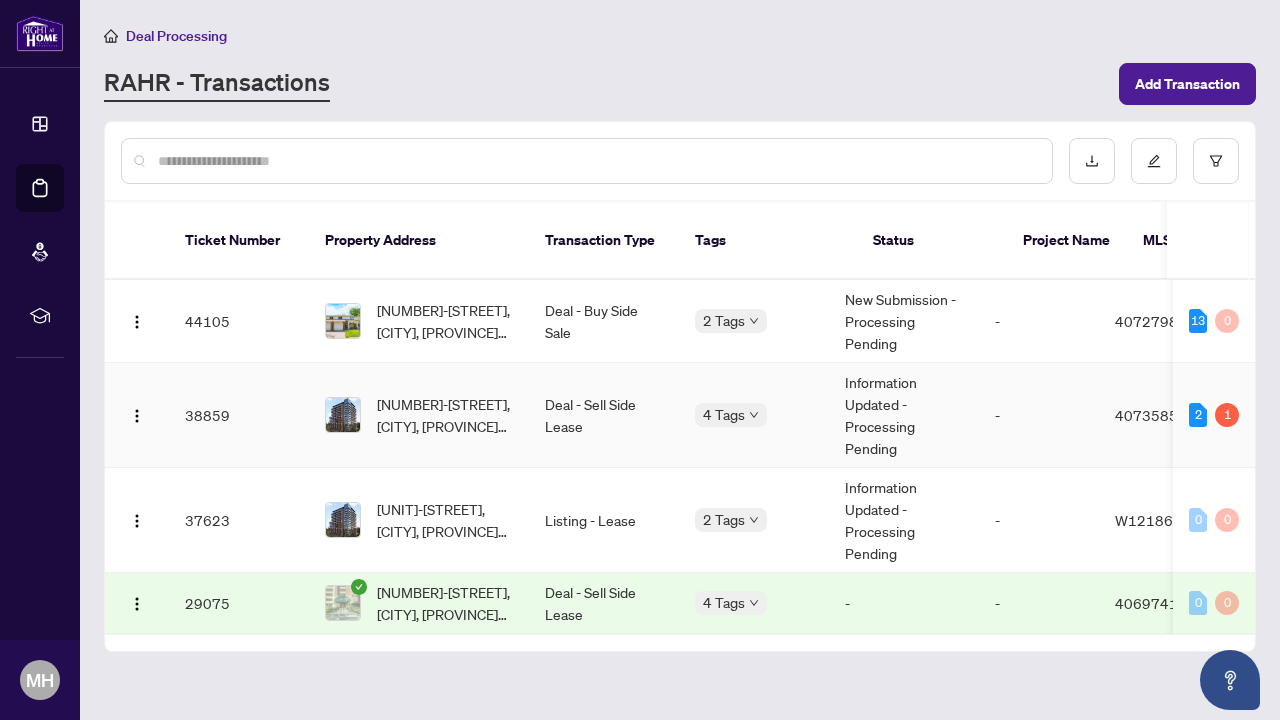 click on "Information Updated - Processing Pending" at bounding box center (904, 415) 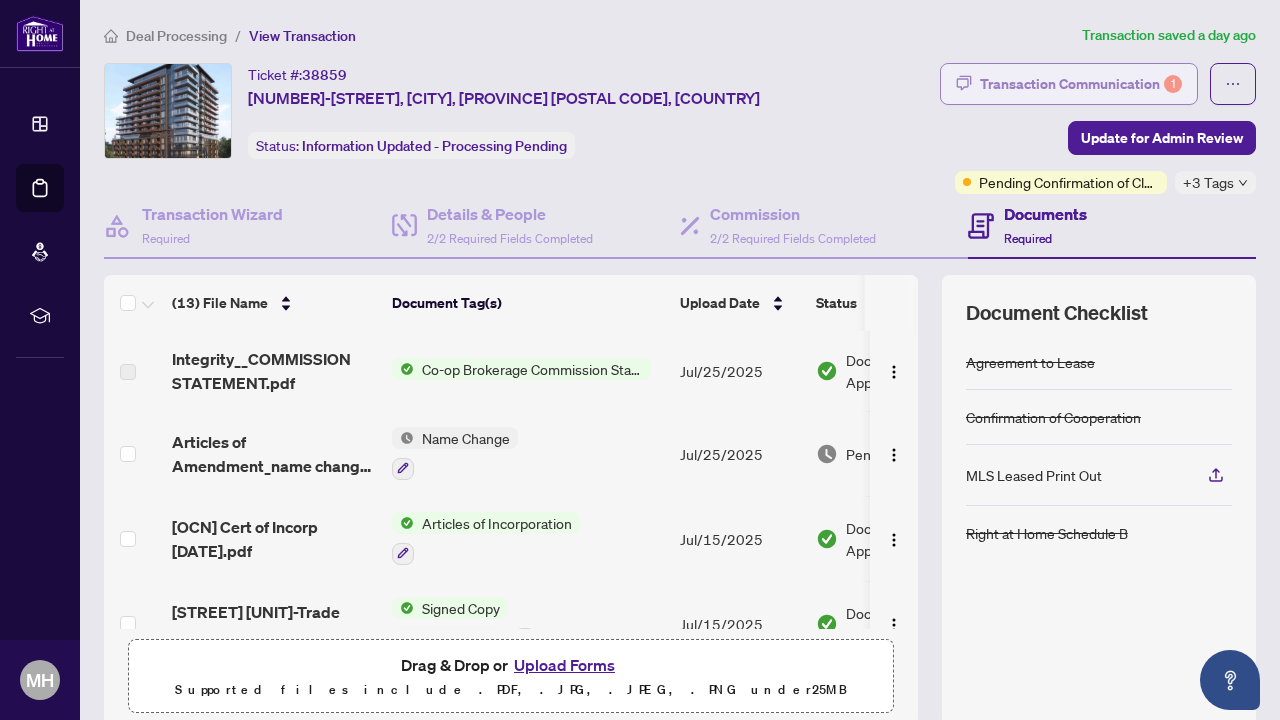 click on "Transaction Communication 1" at bounding box center (1081, 84) 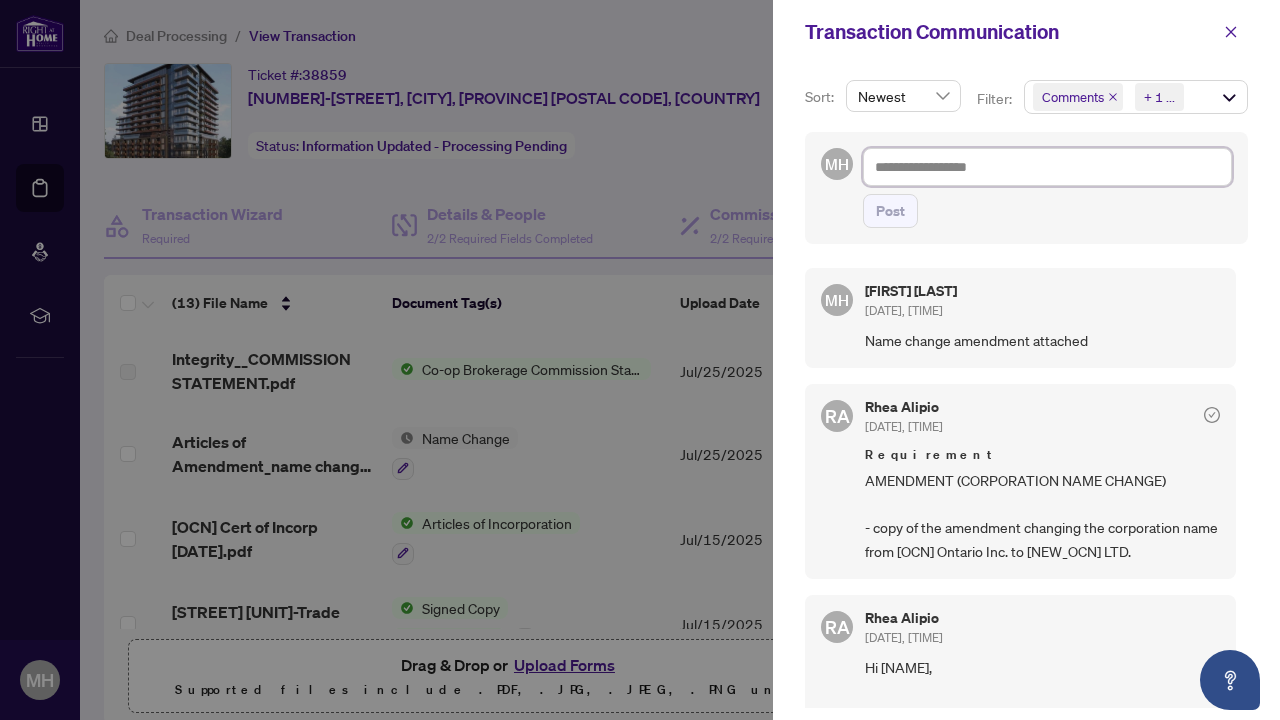 click at bounding box center (1047, 167) 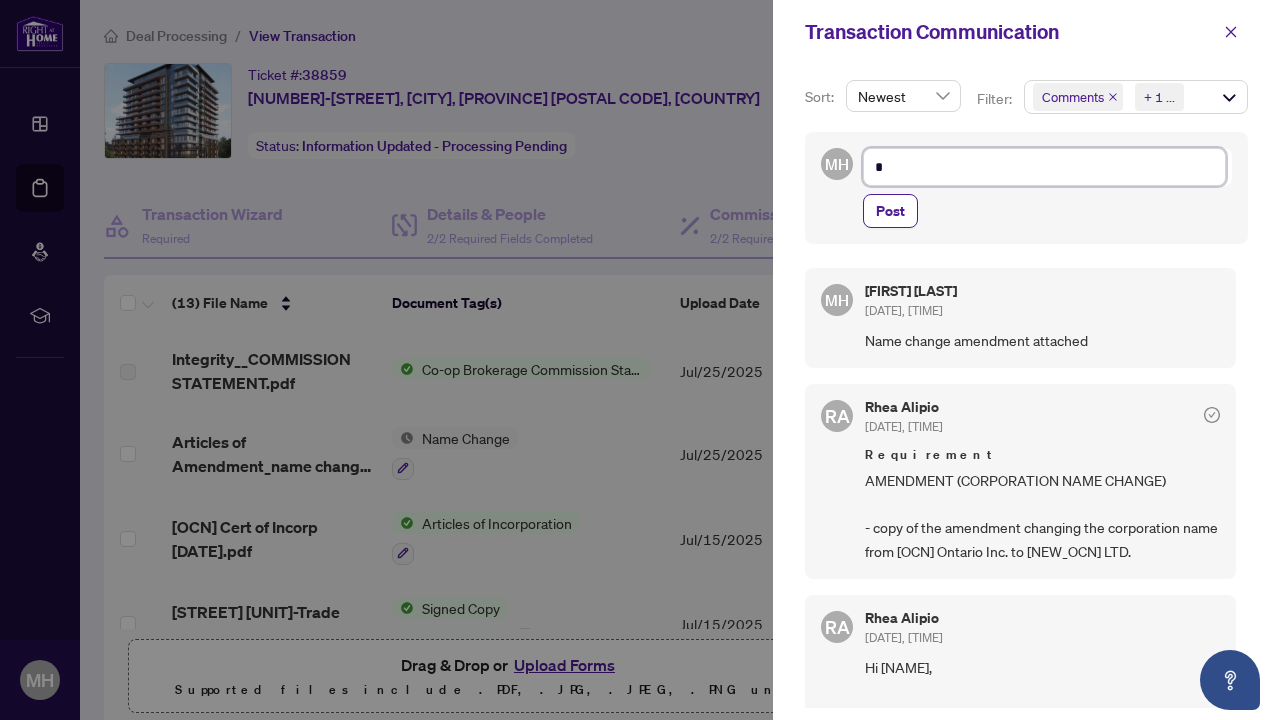 type on "**" 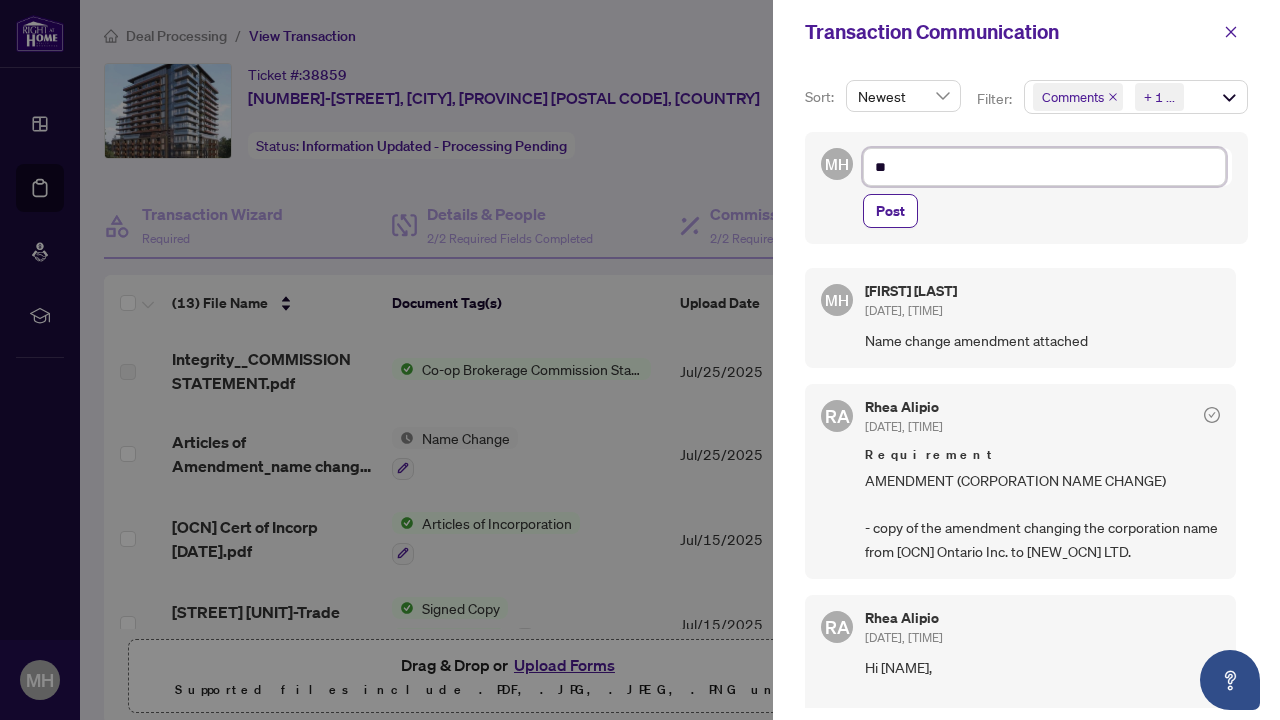 type on "***" 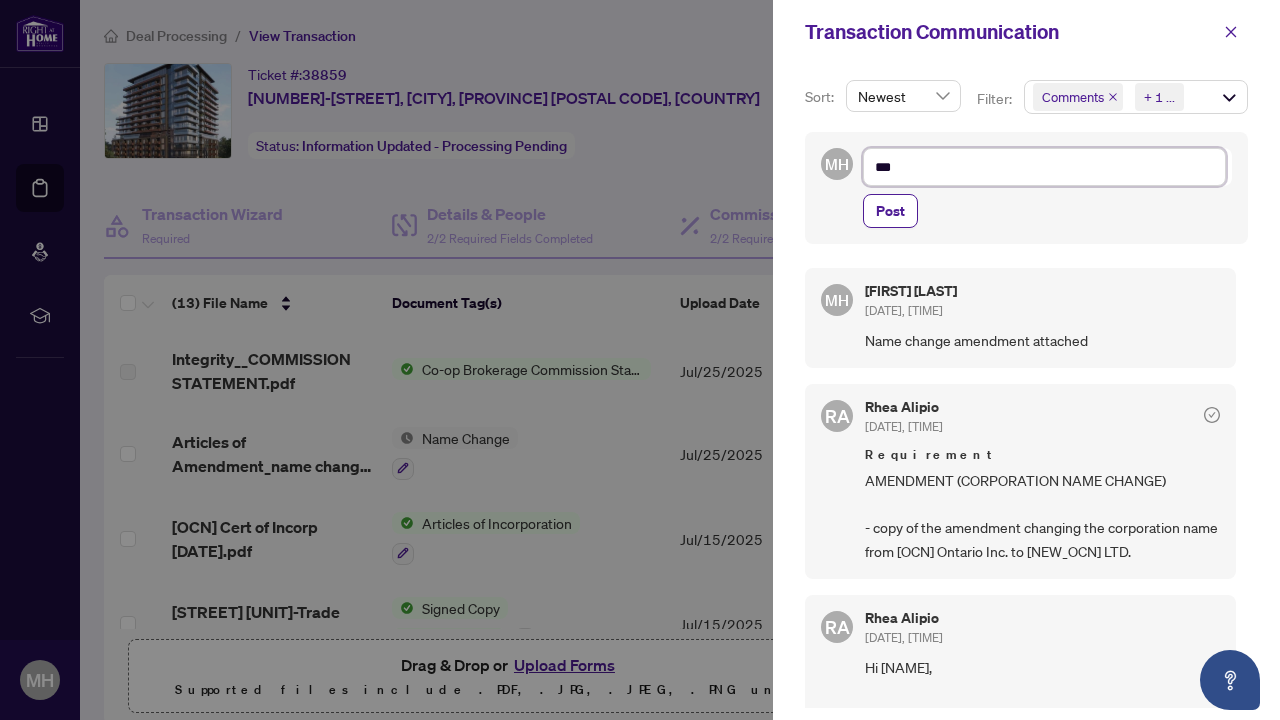 type on "****" 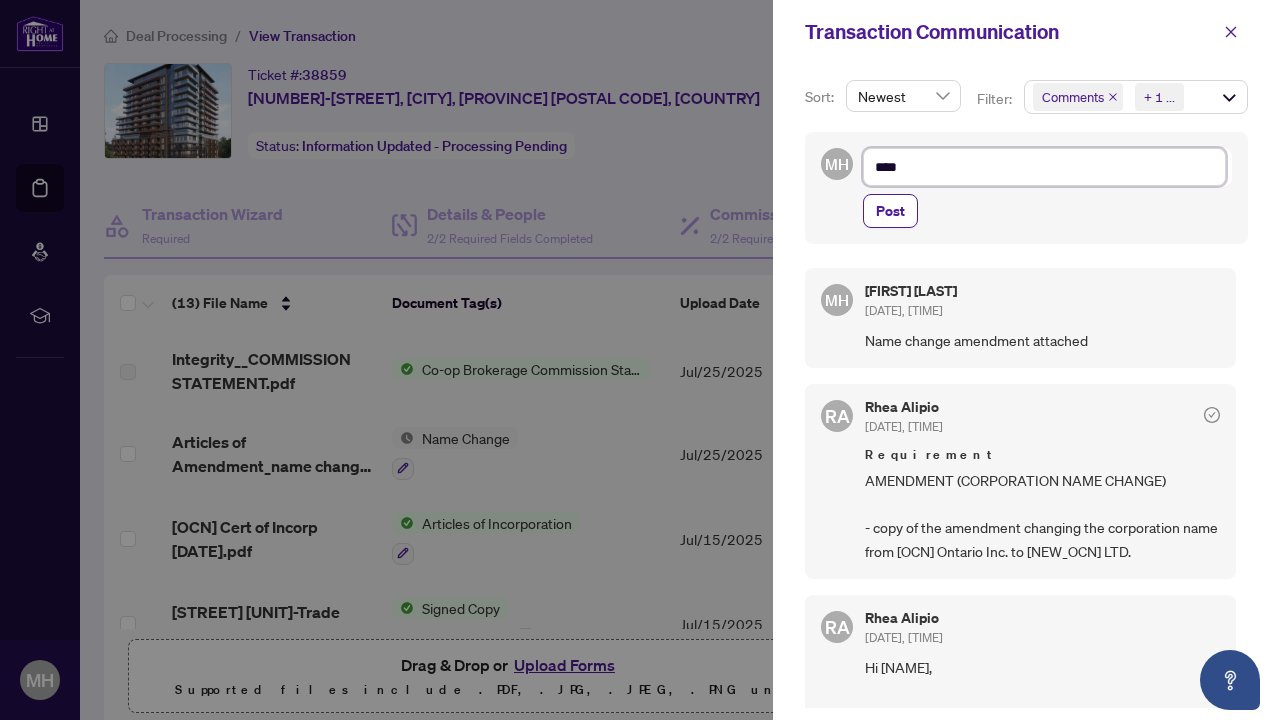 type on "*****" 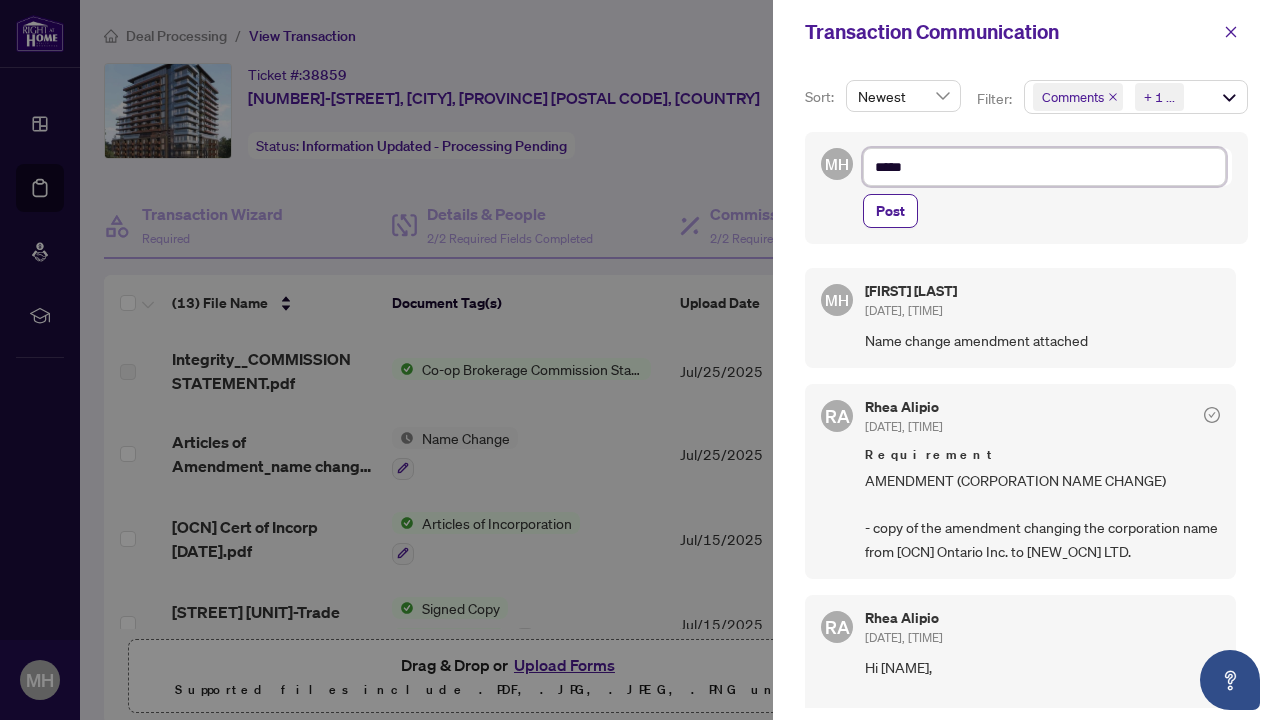 type on "******" 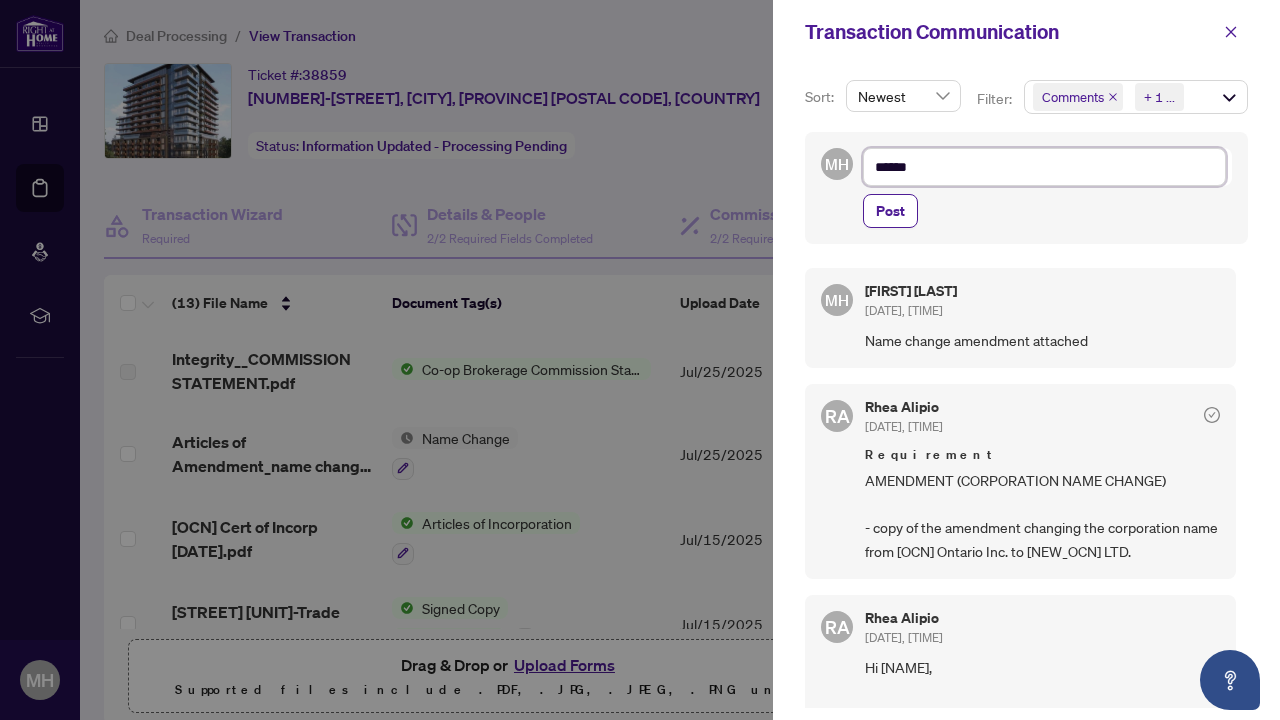 type on "******" 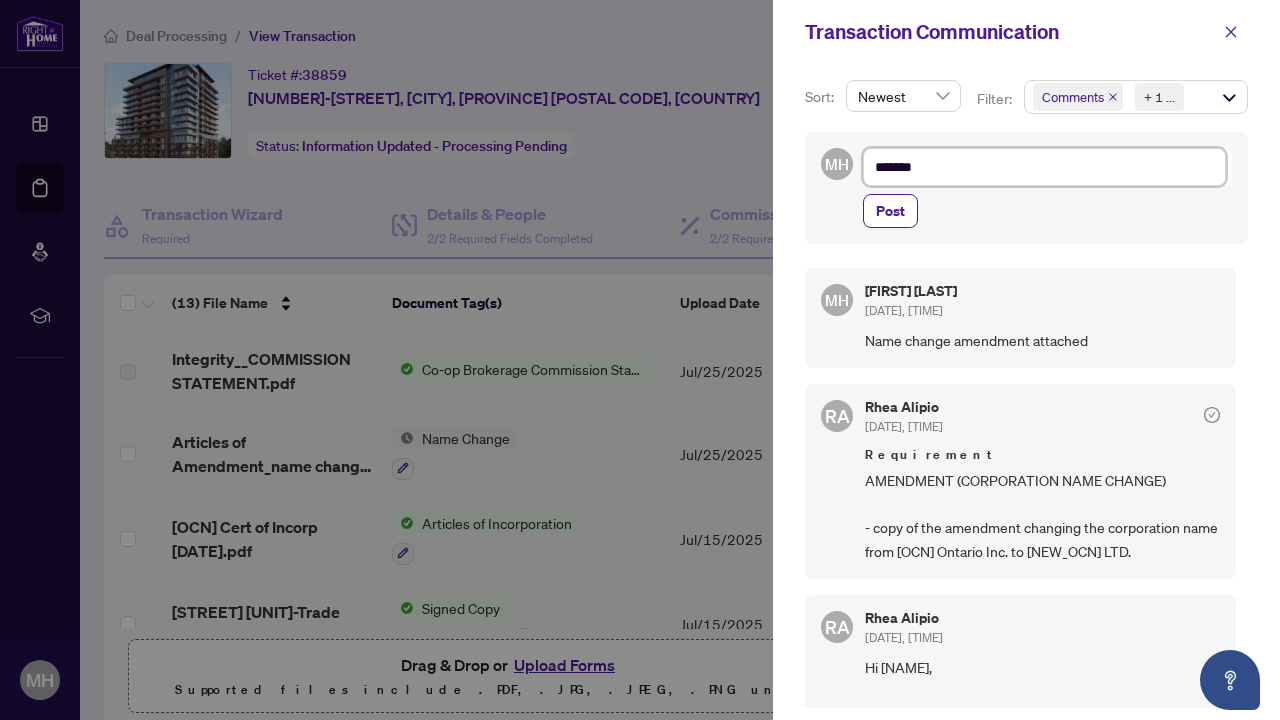 type on "********" 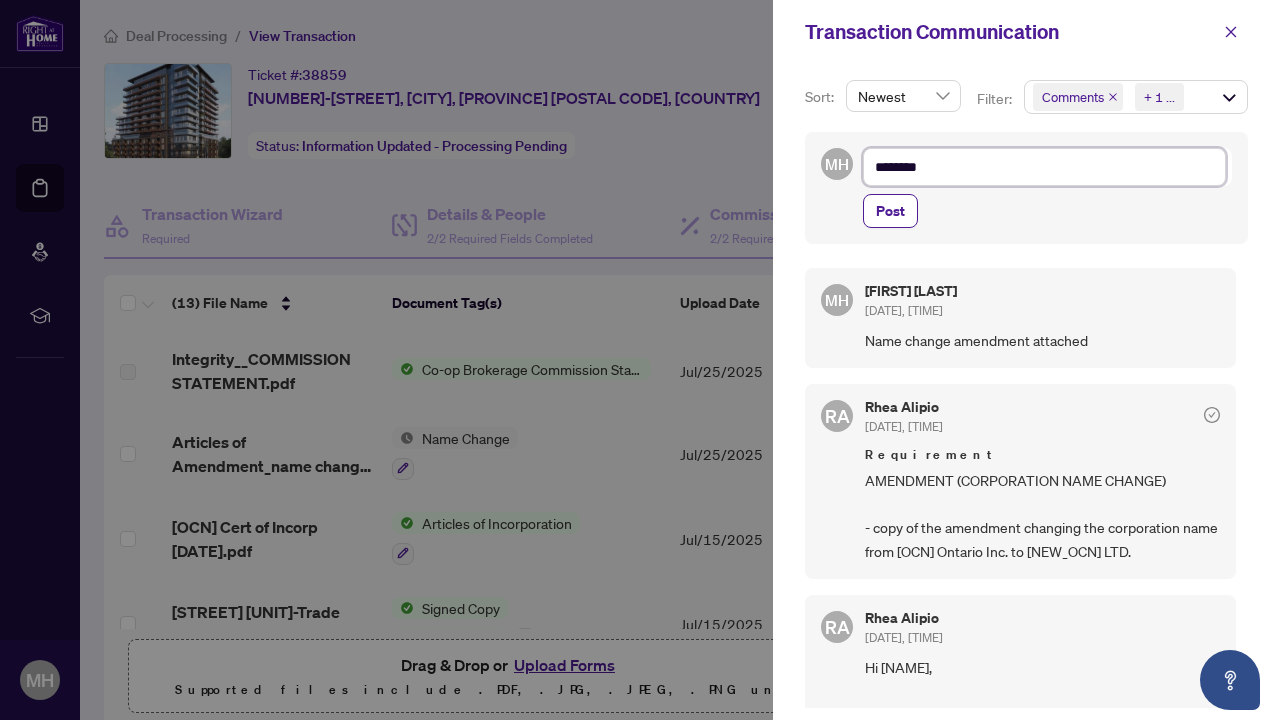type on "*********" 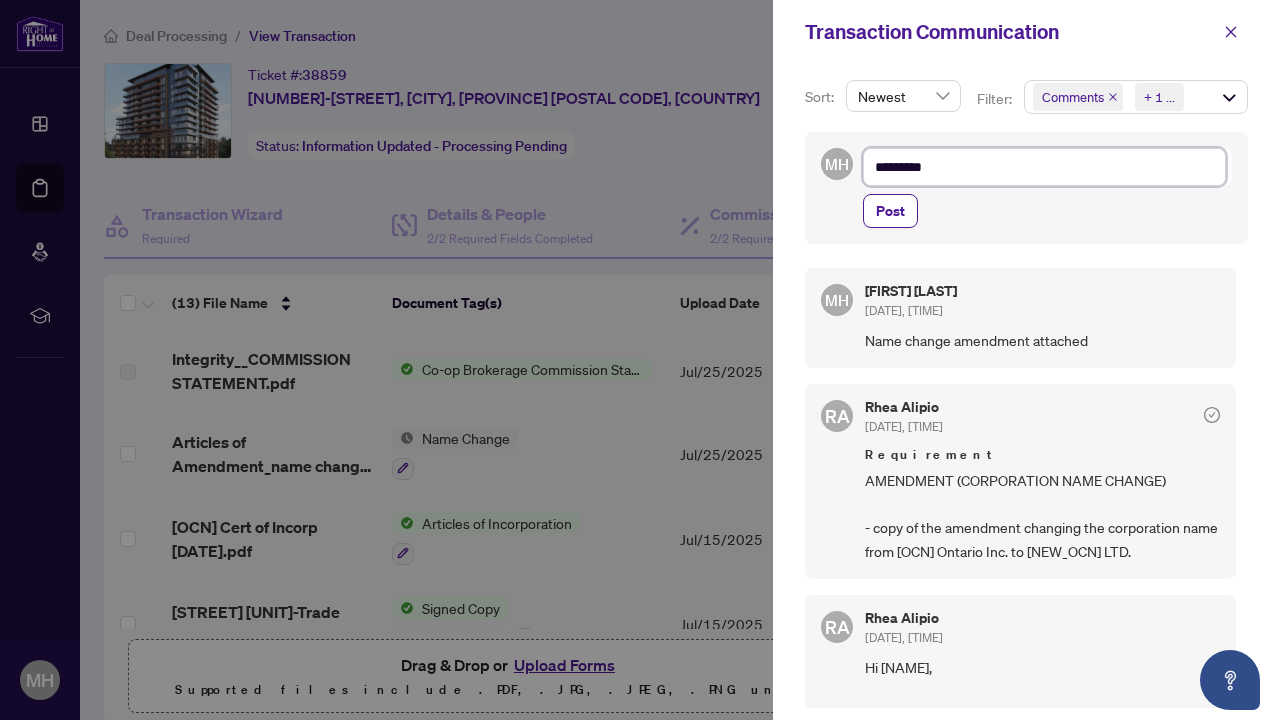 type on "**********" 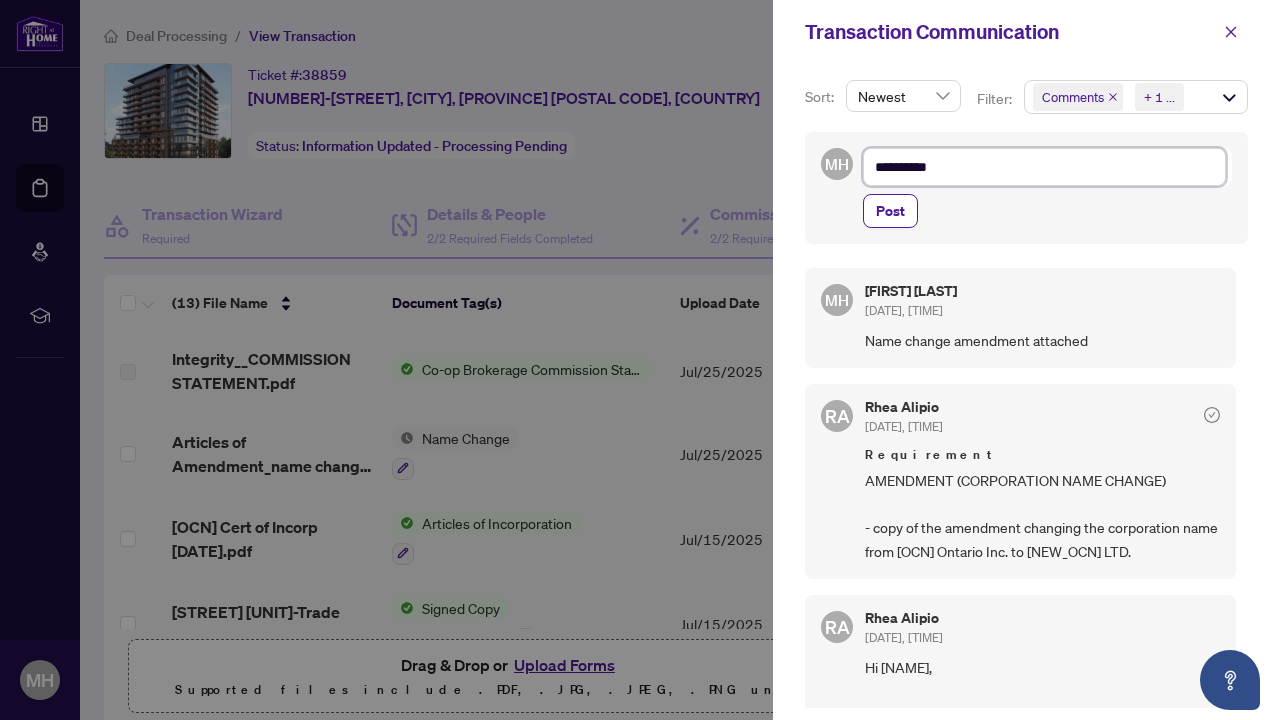 type on "**********" 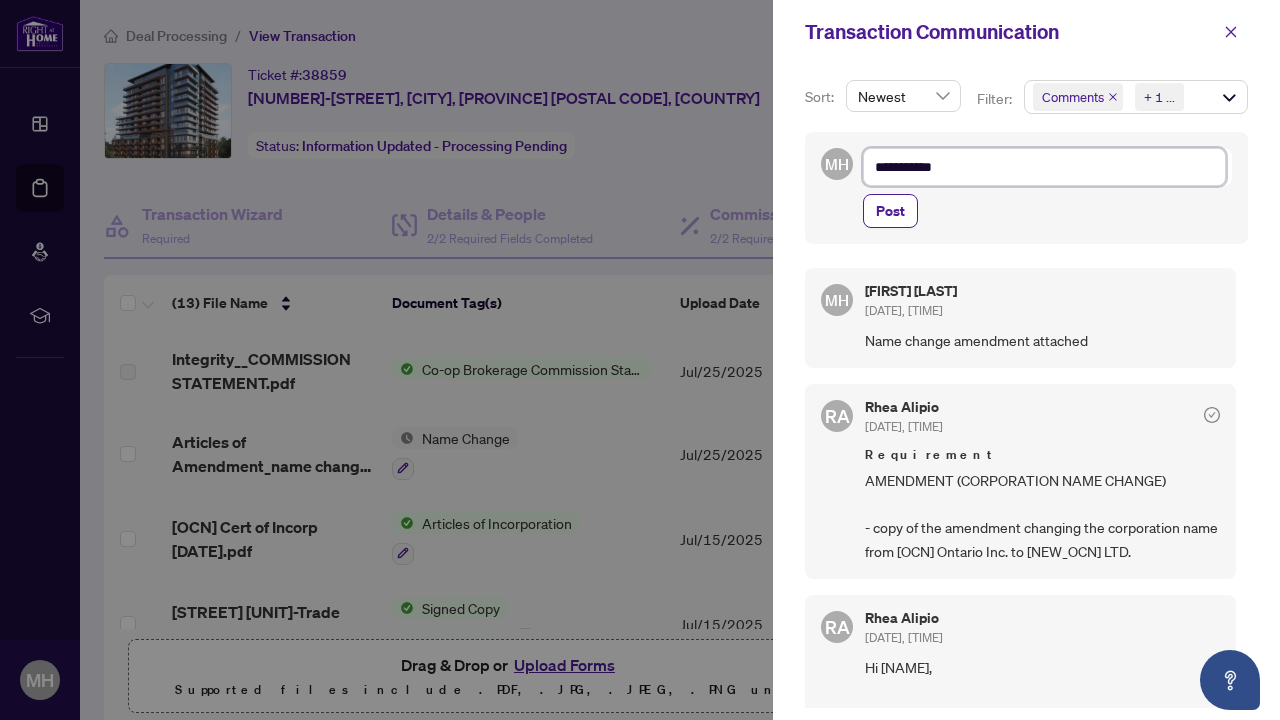 type on "**********" 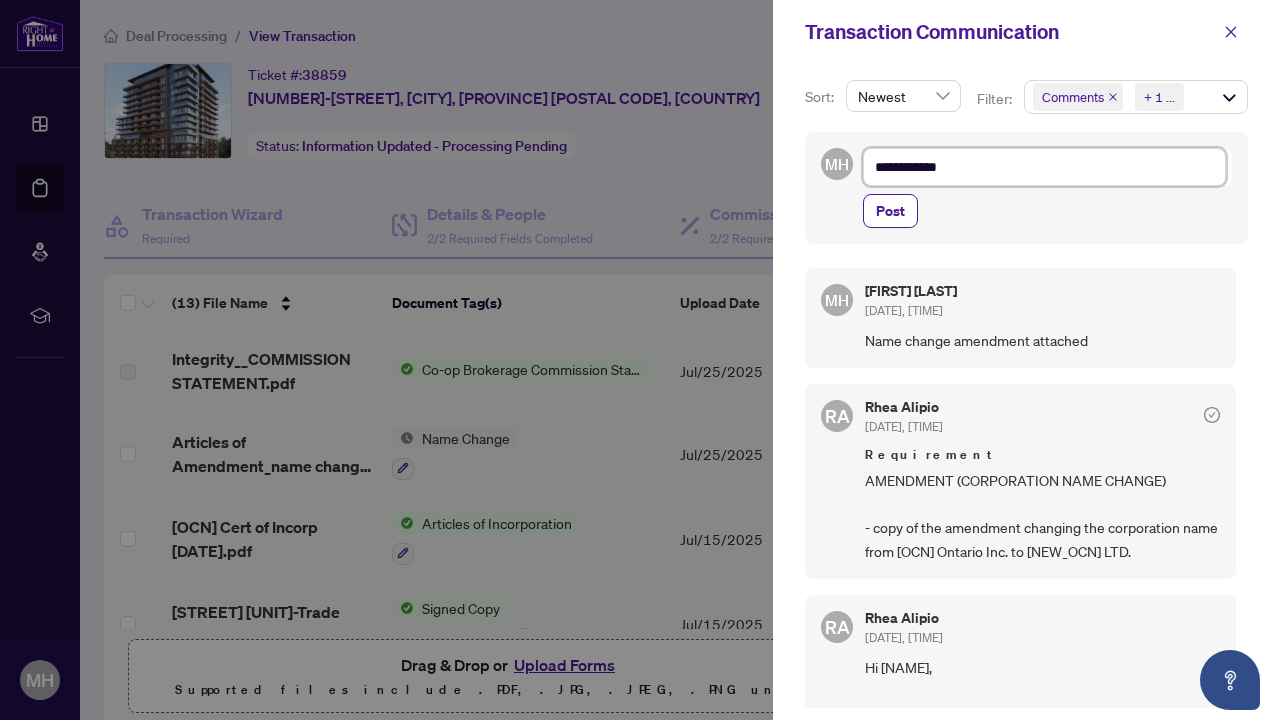 type on "**********" 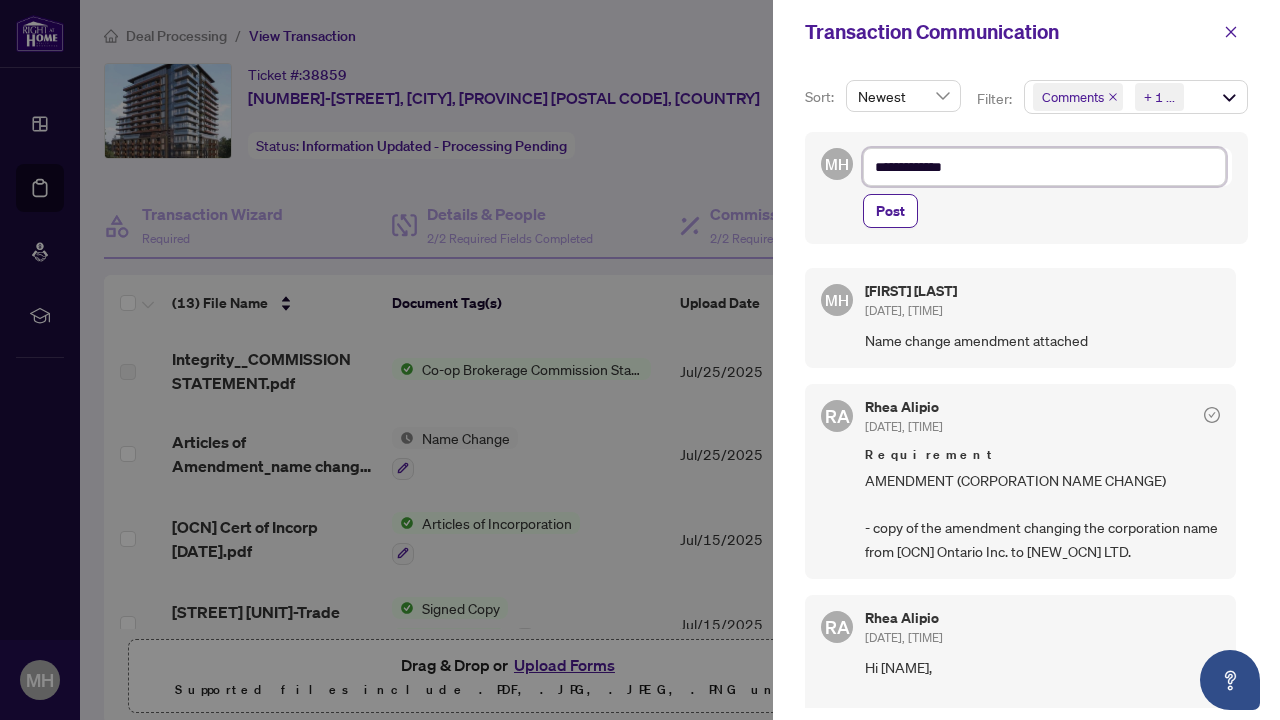 type on "**********" 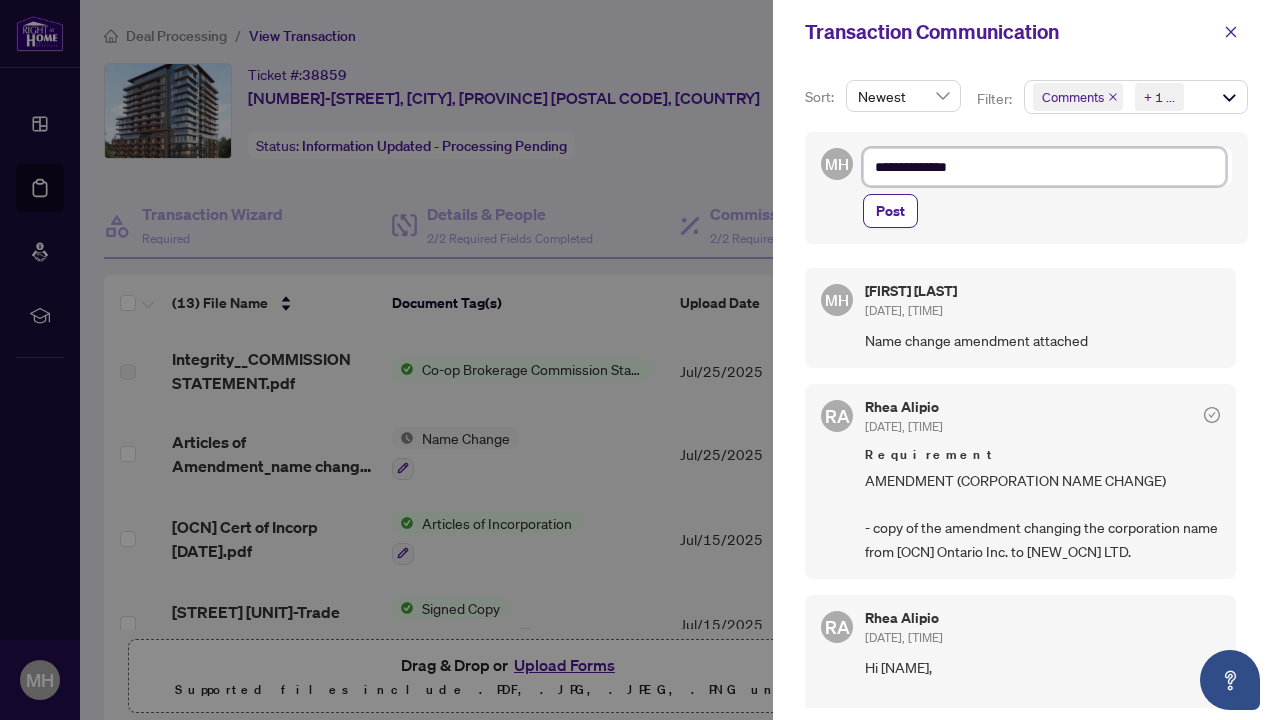 type on "**********" 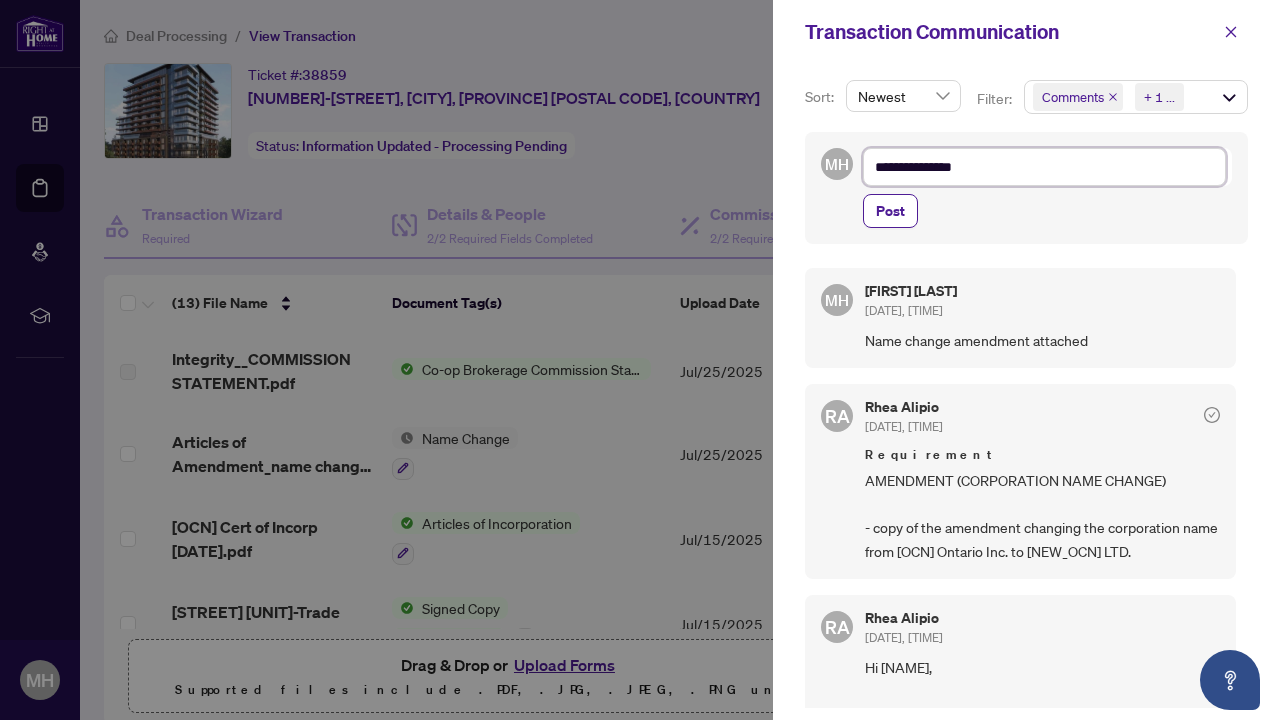 type on "**********" 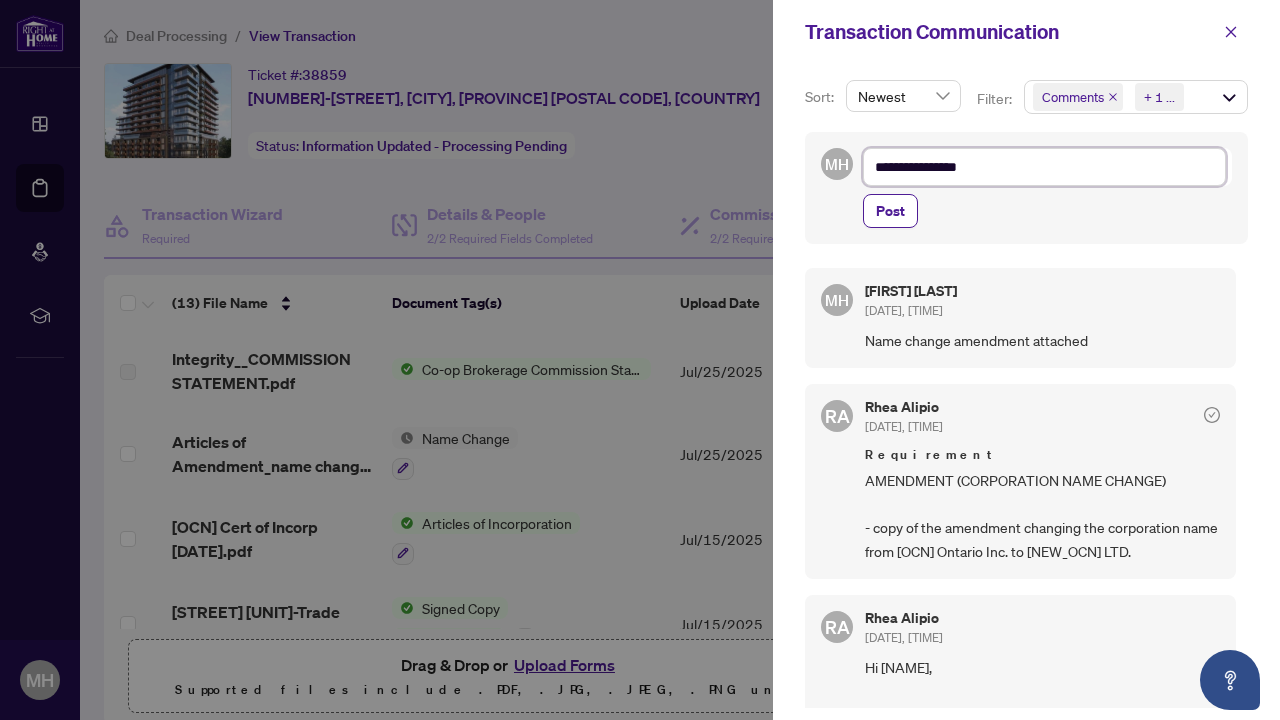type on "**********" 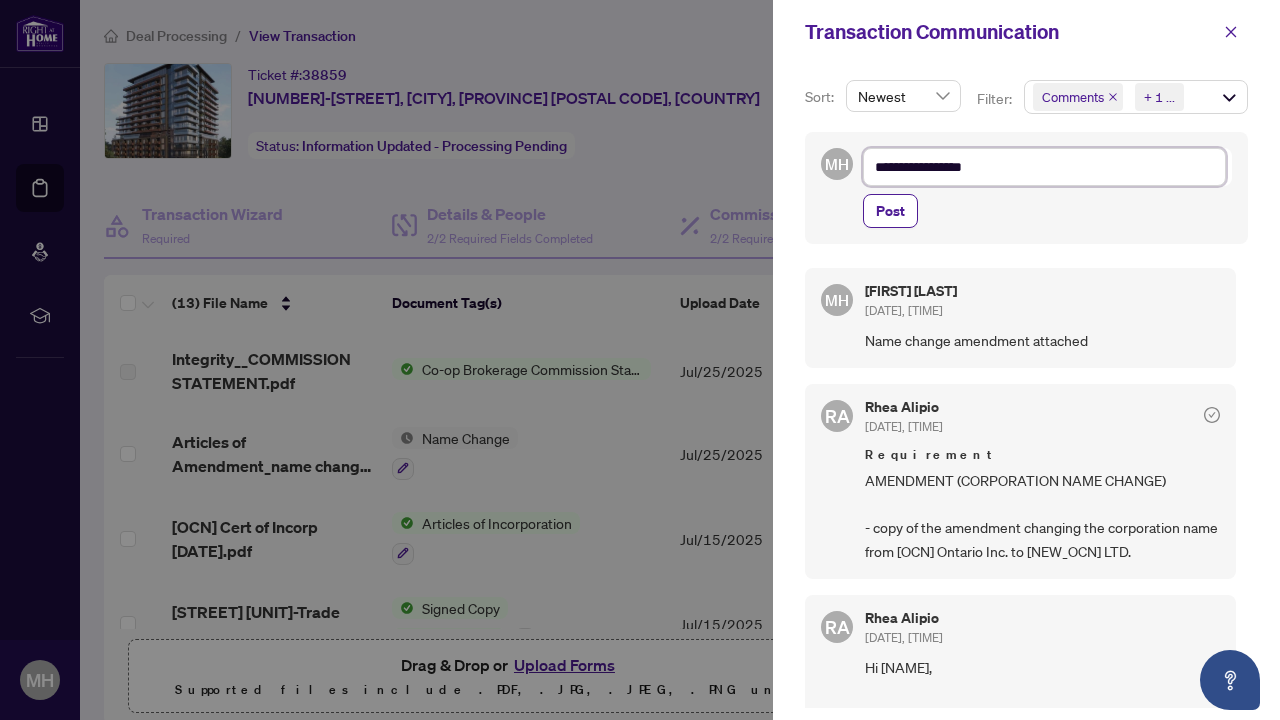 type on "**********" 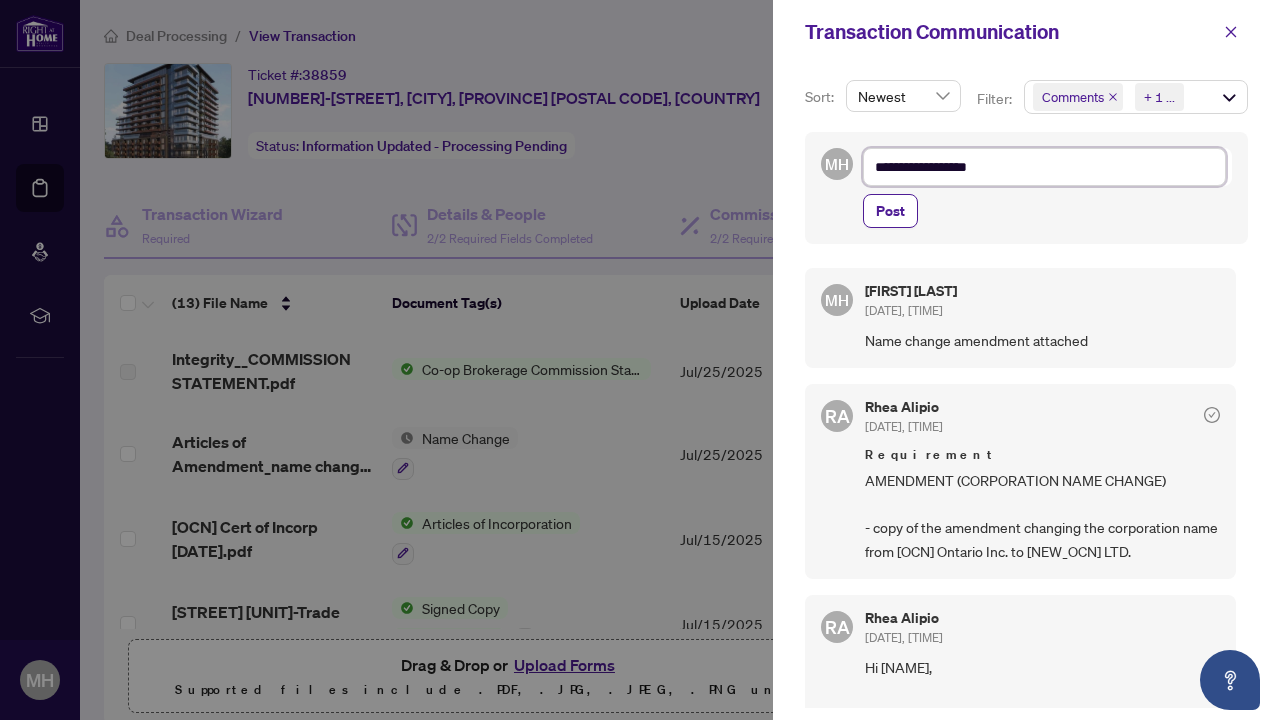 type on "**********" 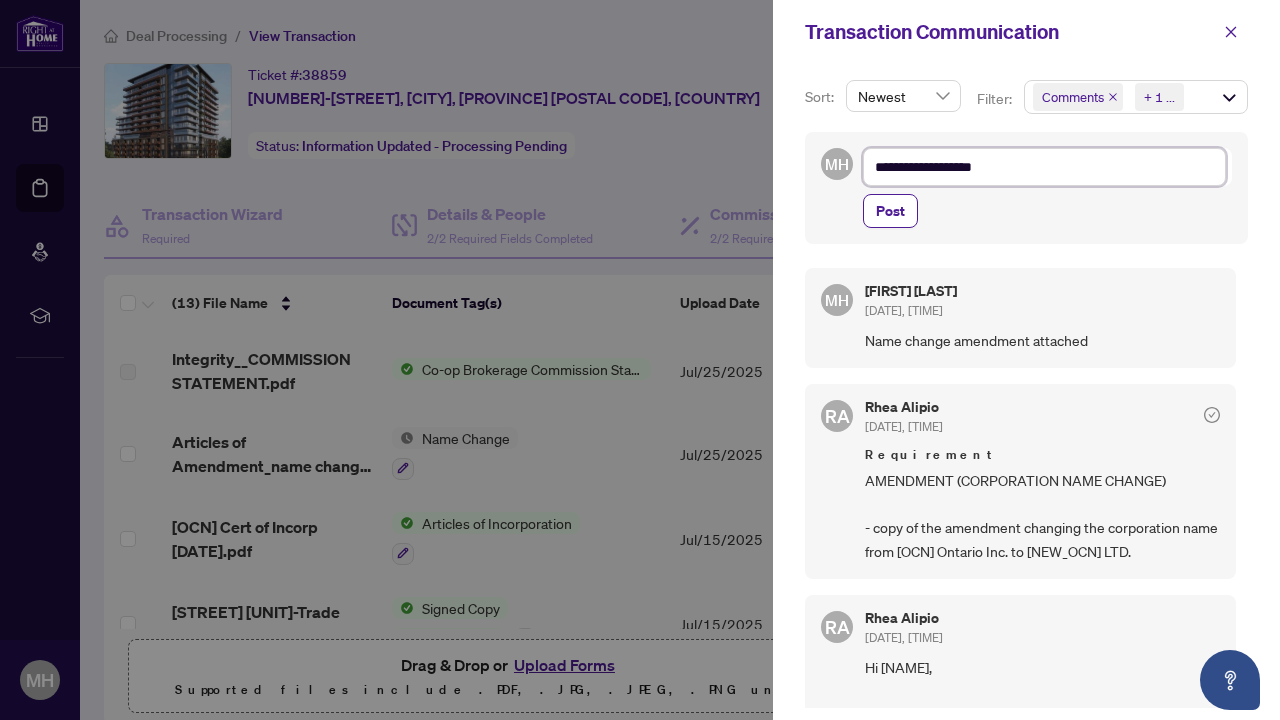 type on "**********" 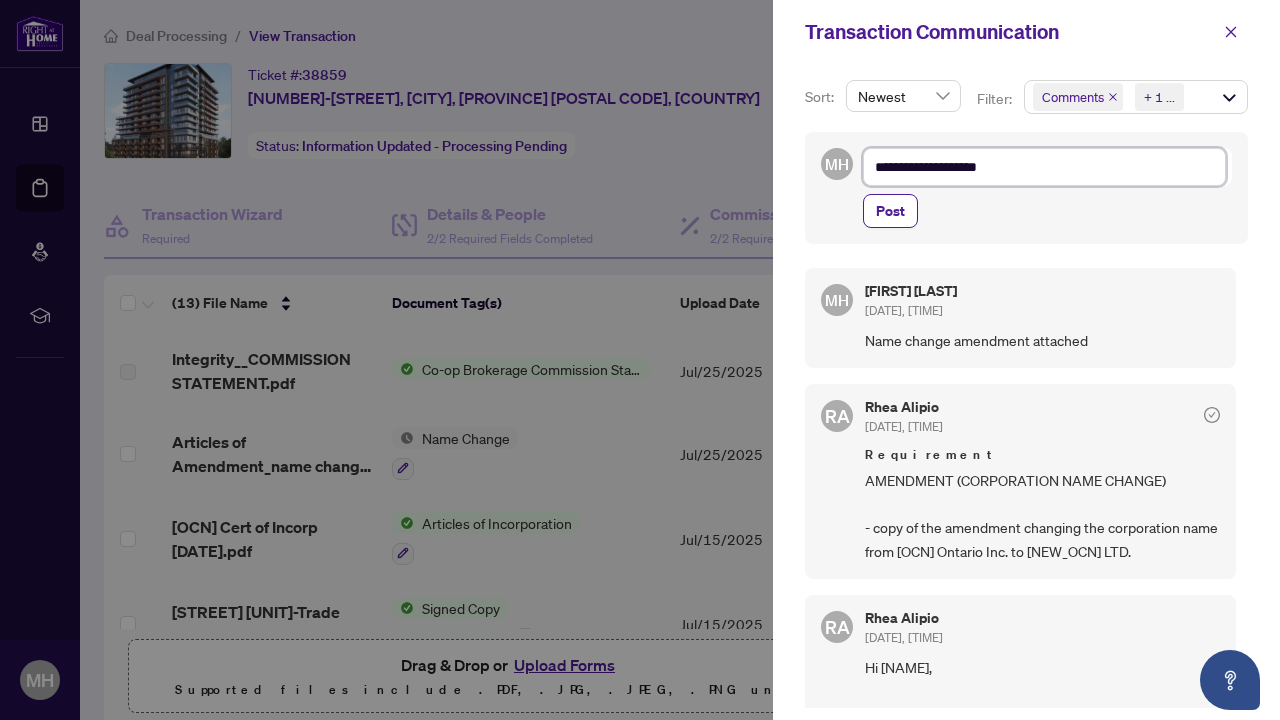 type on "**********" 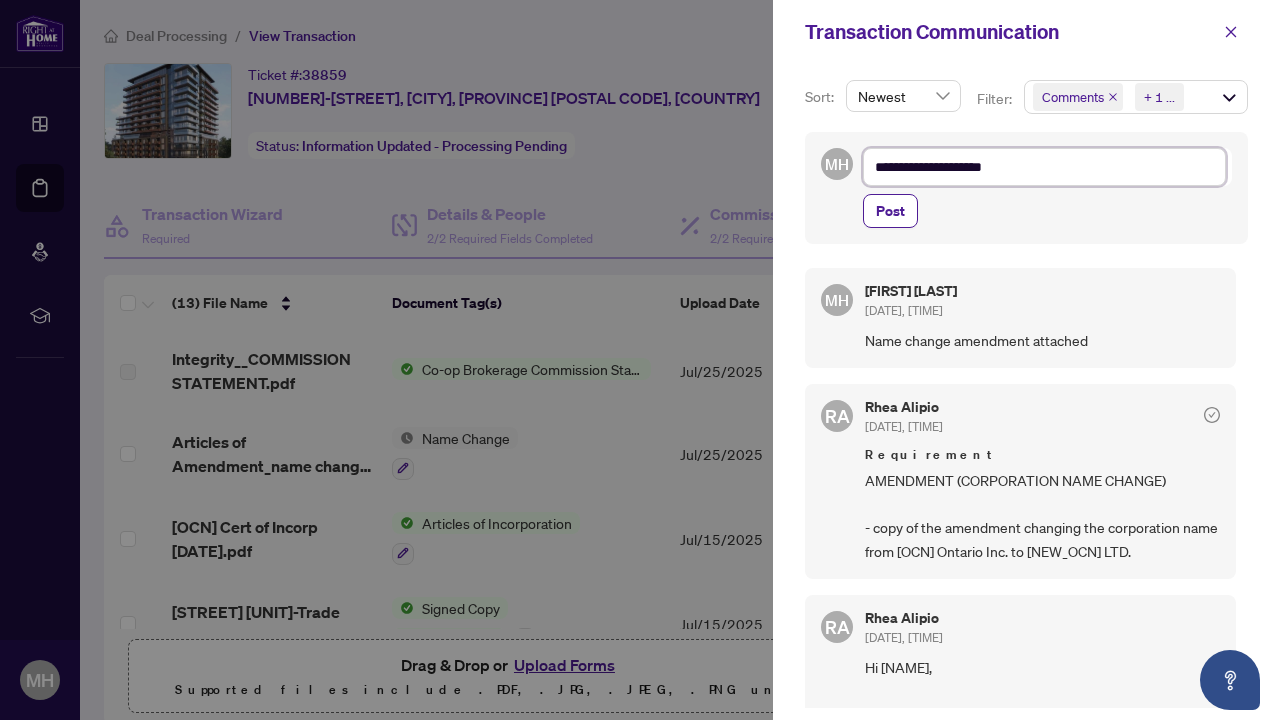type on "**********" 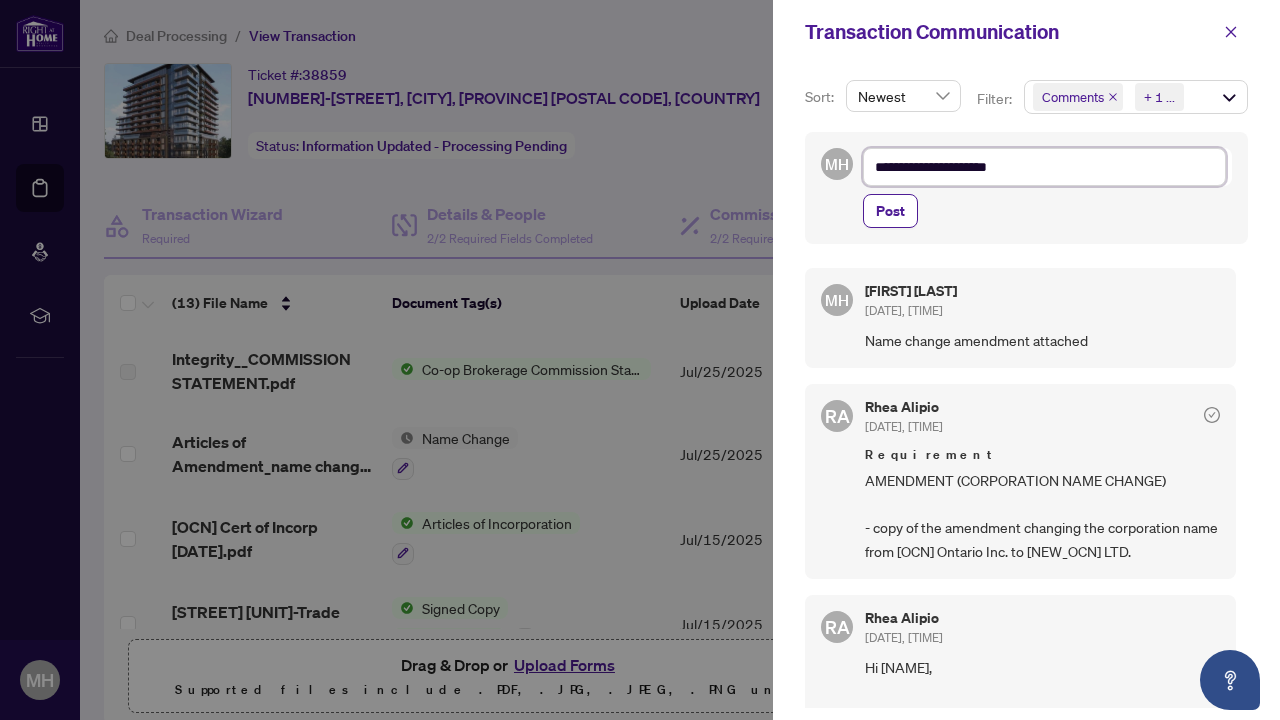 type on "**********" 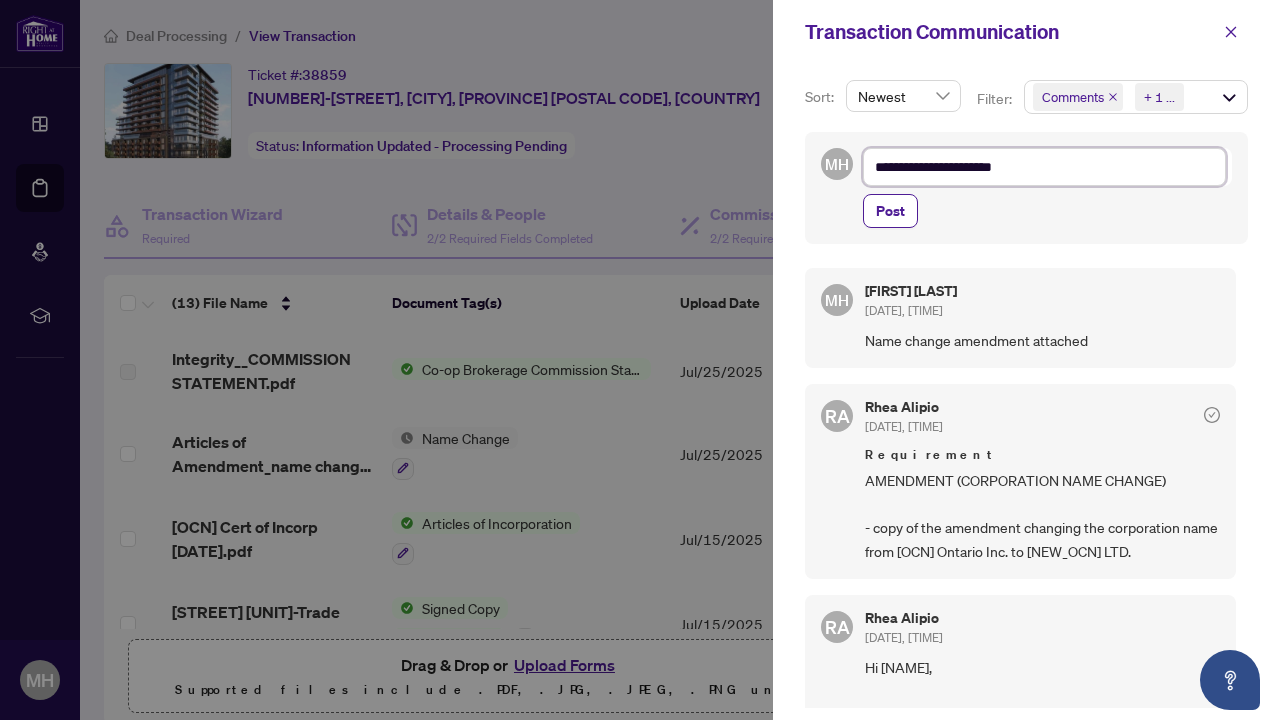 type on "**********" 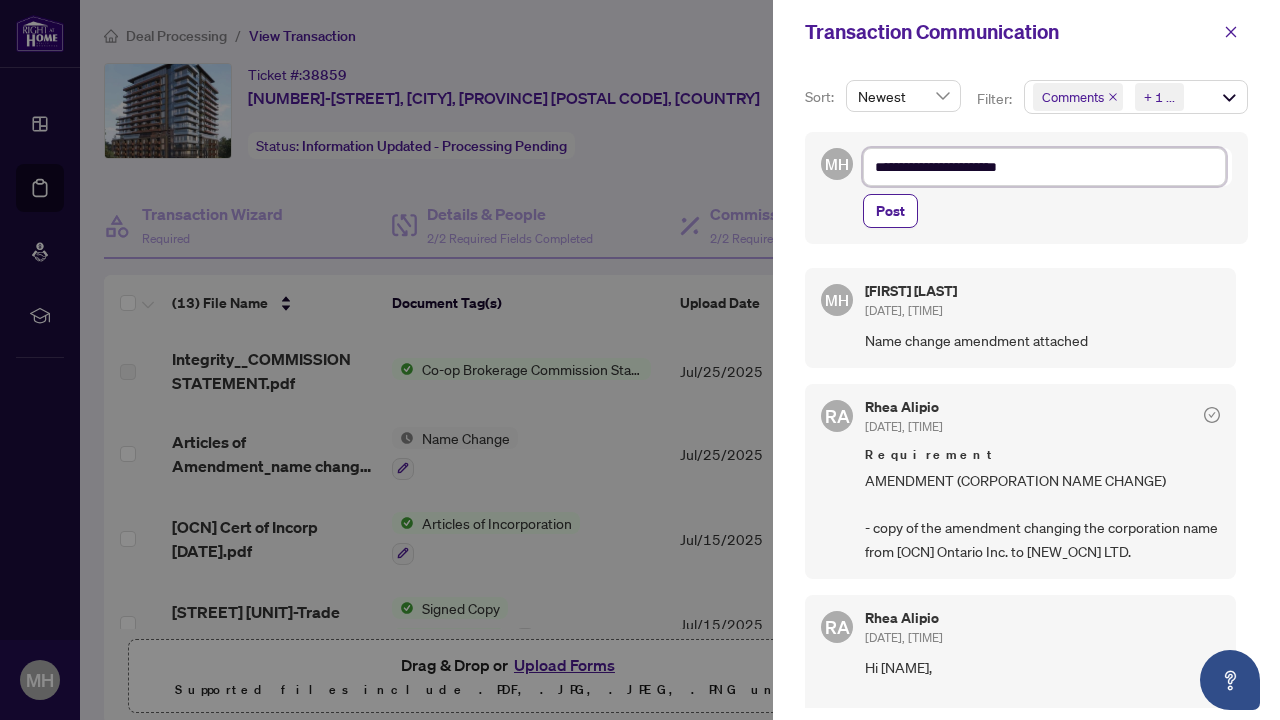 type on "**********" 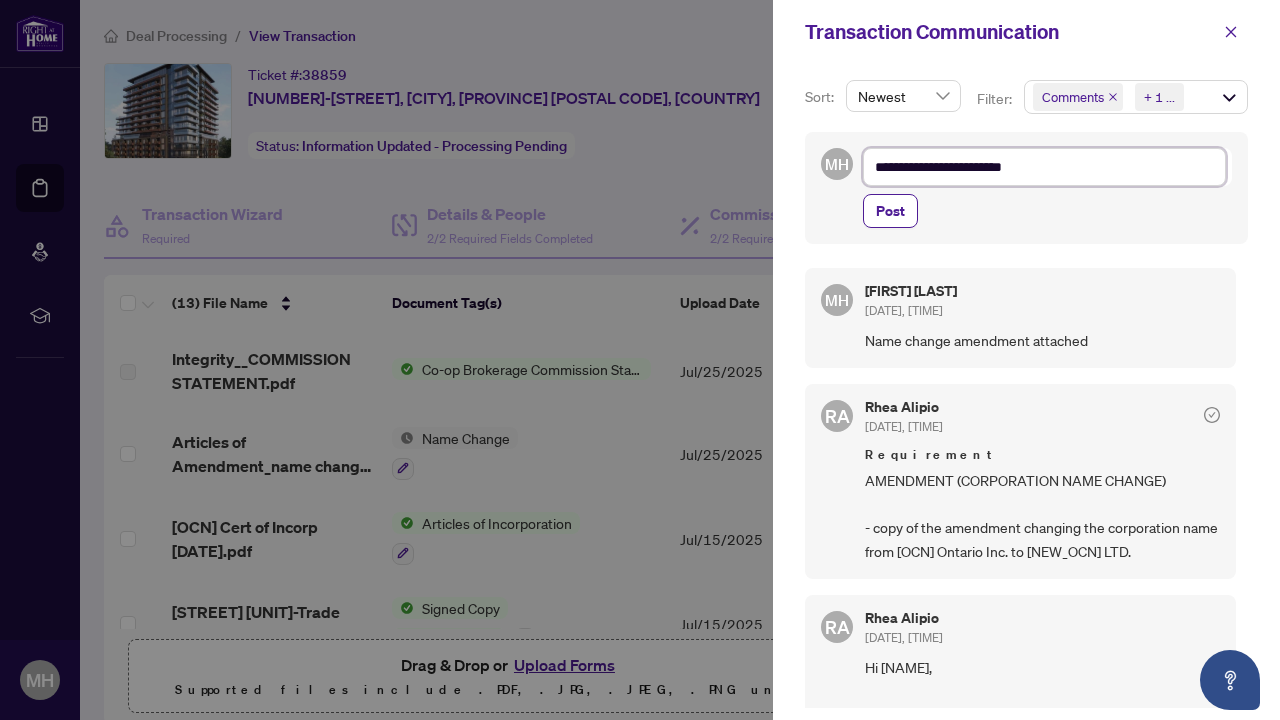 type on "**********" 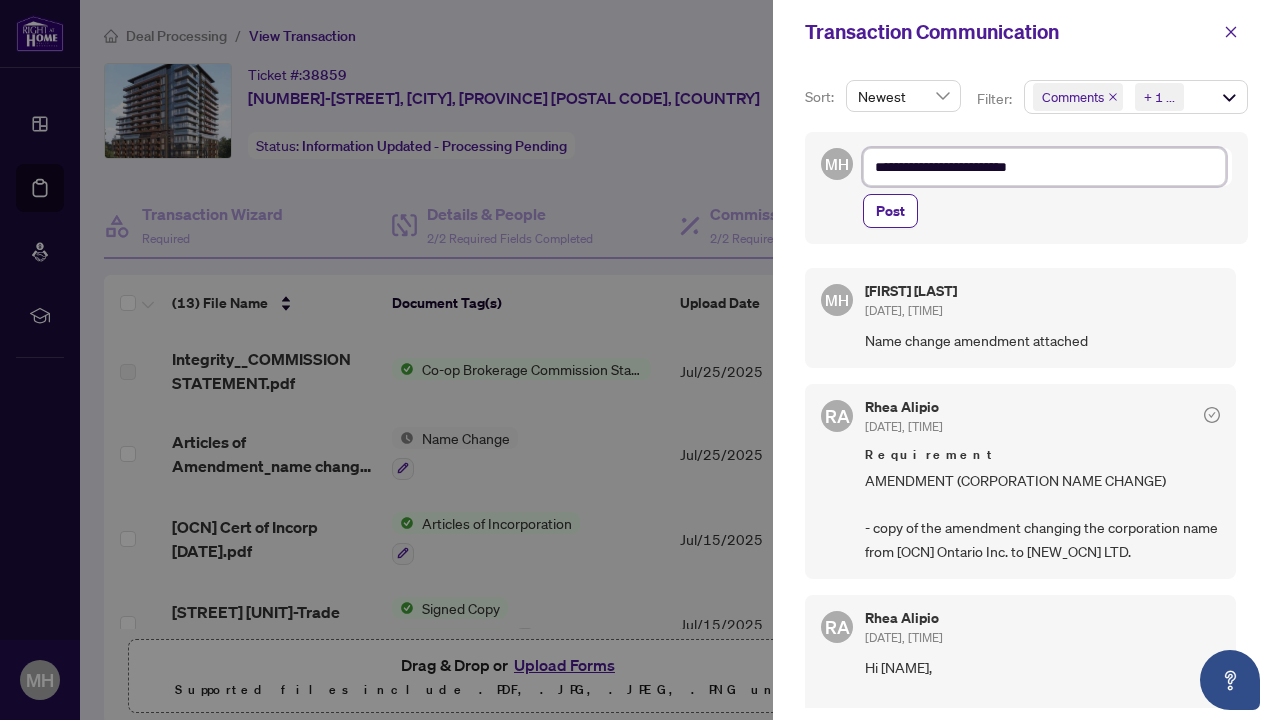 type on "**********" 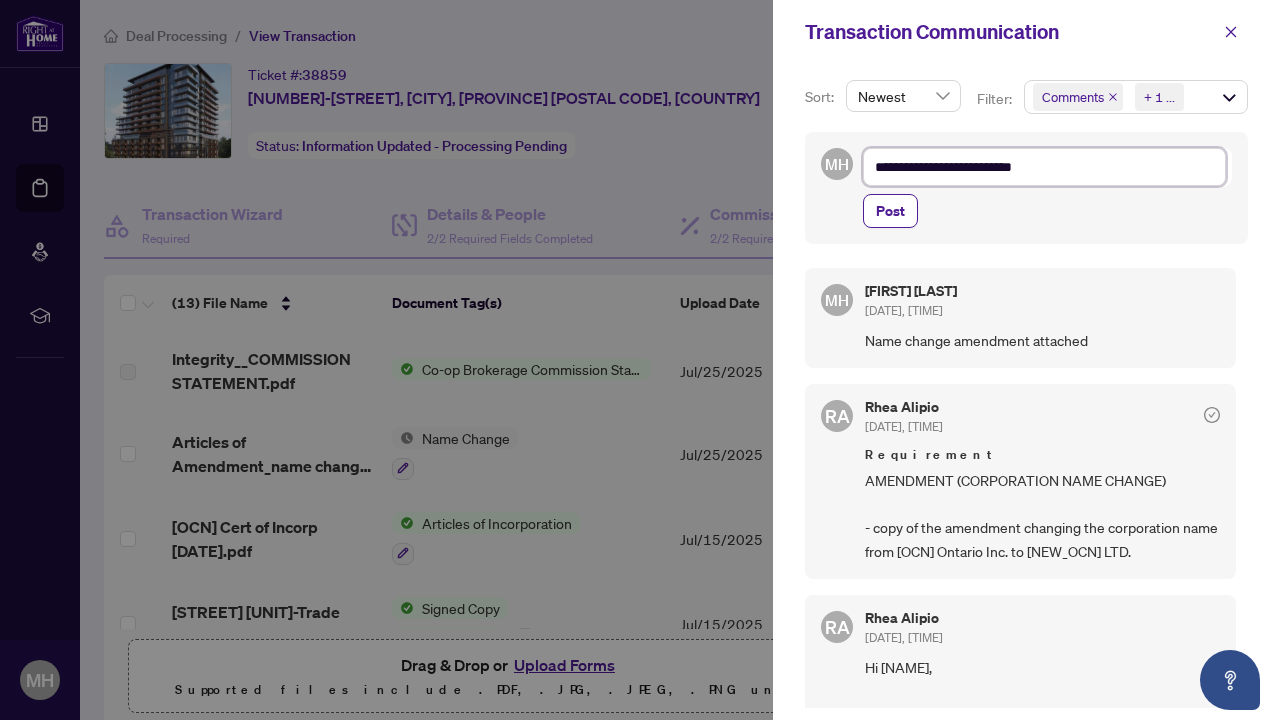 type on "**********" 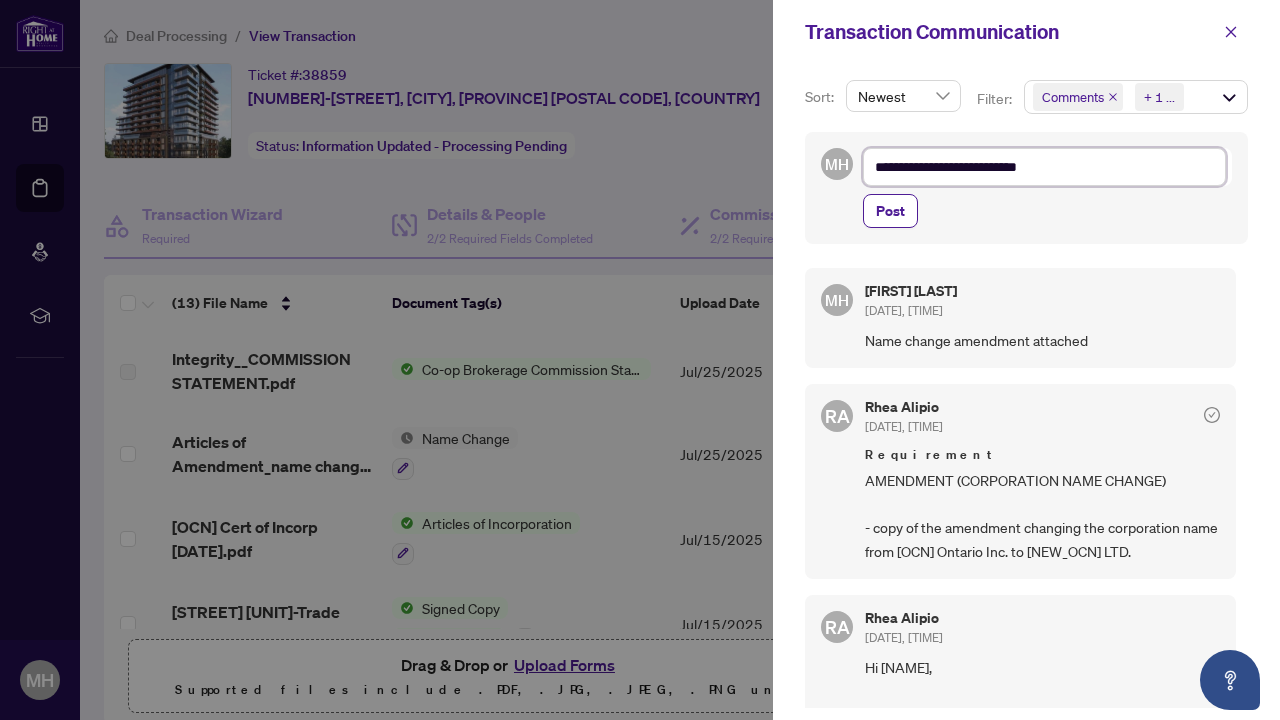 type on "**********" 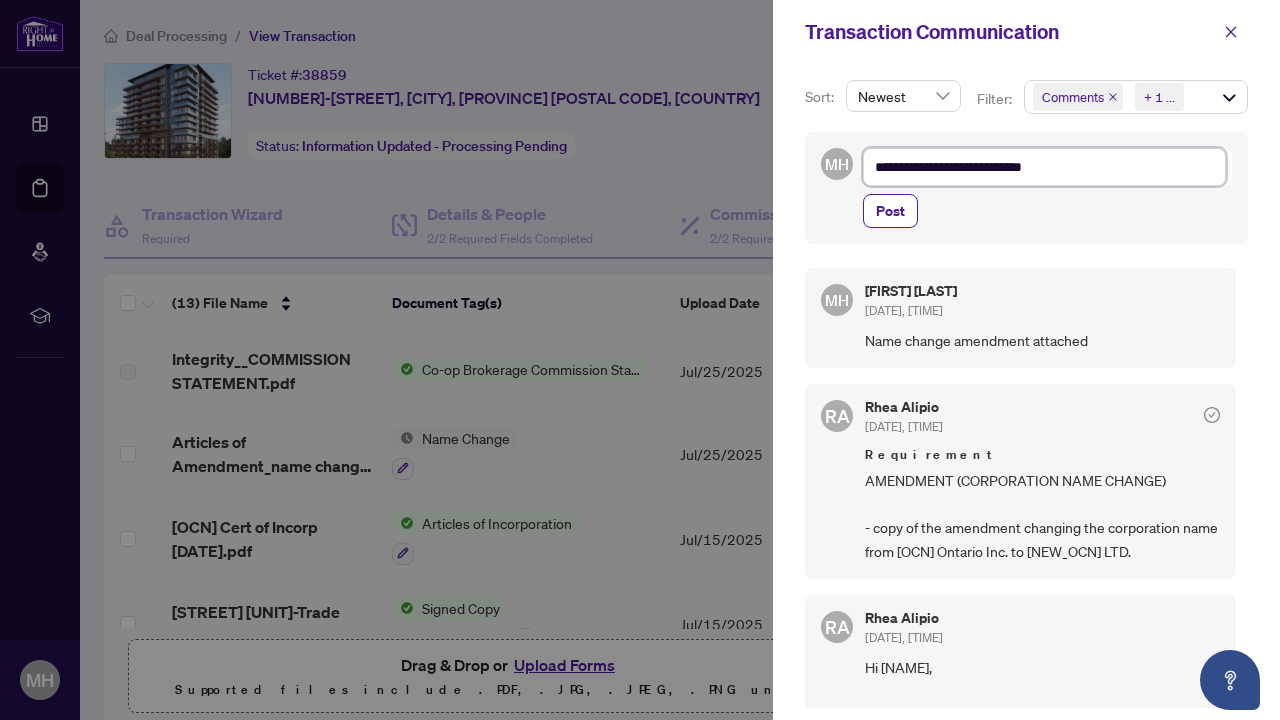 type on "**********" 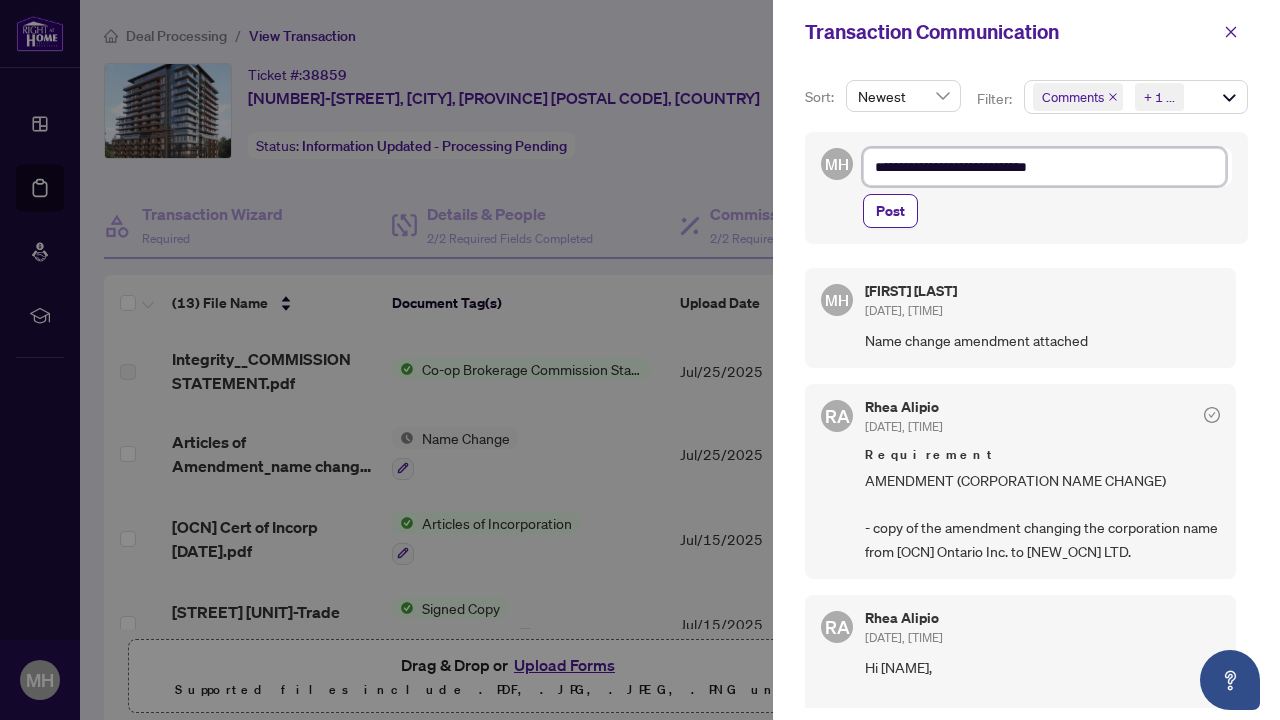 type on "**********" 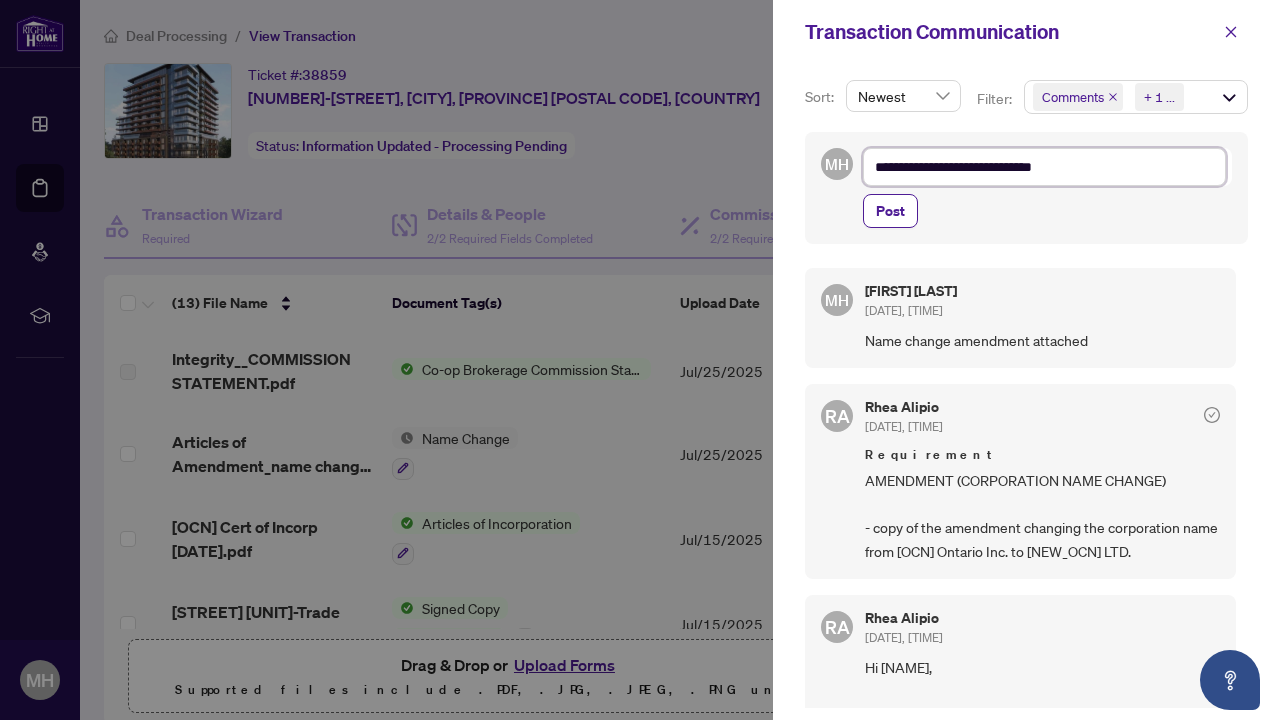 type on "**********" 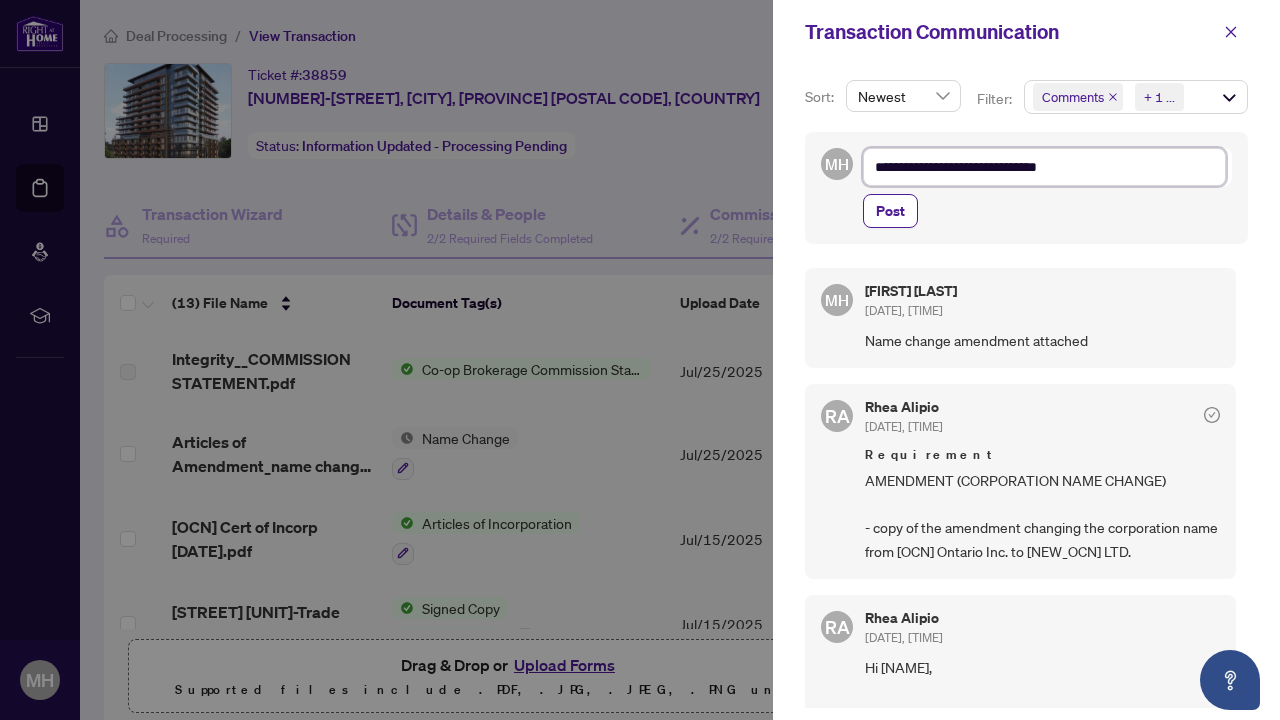 click on "**********" at bounding box center [1044, 167] 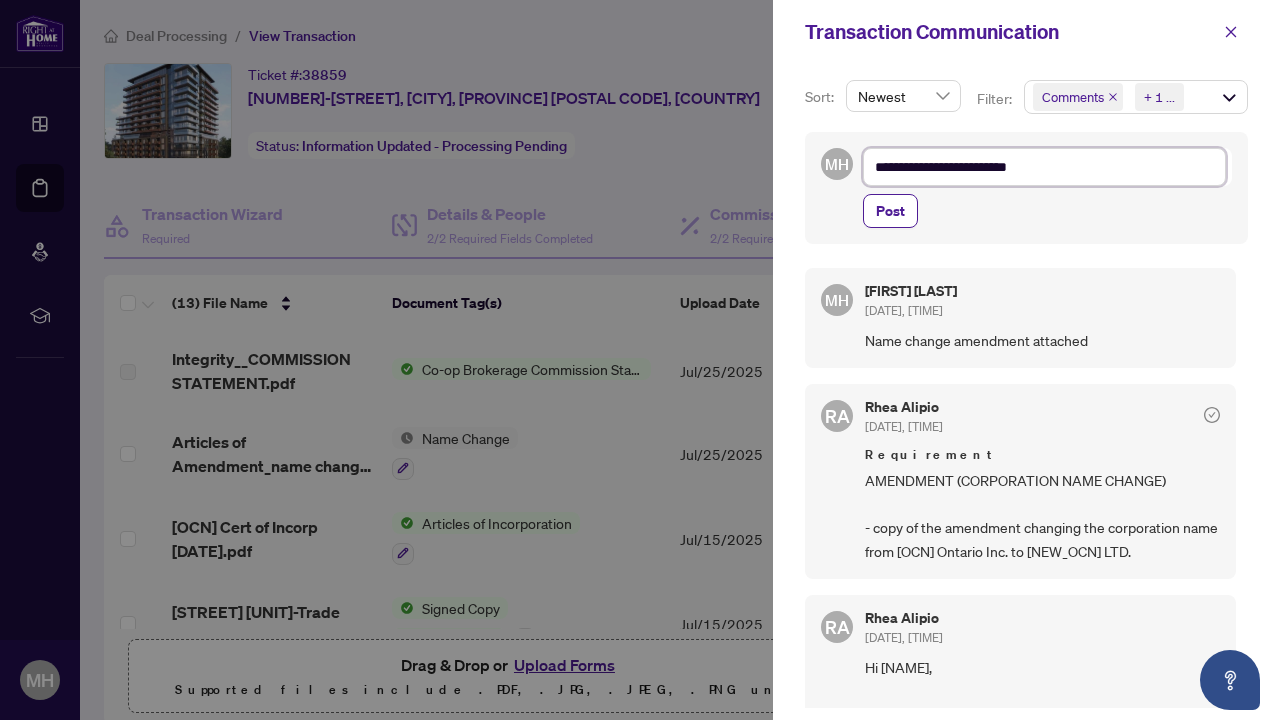 type on "**********" 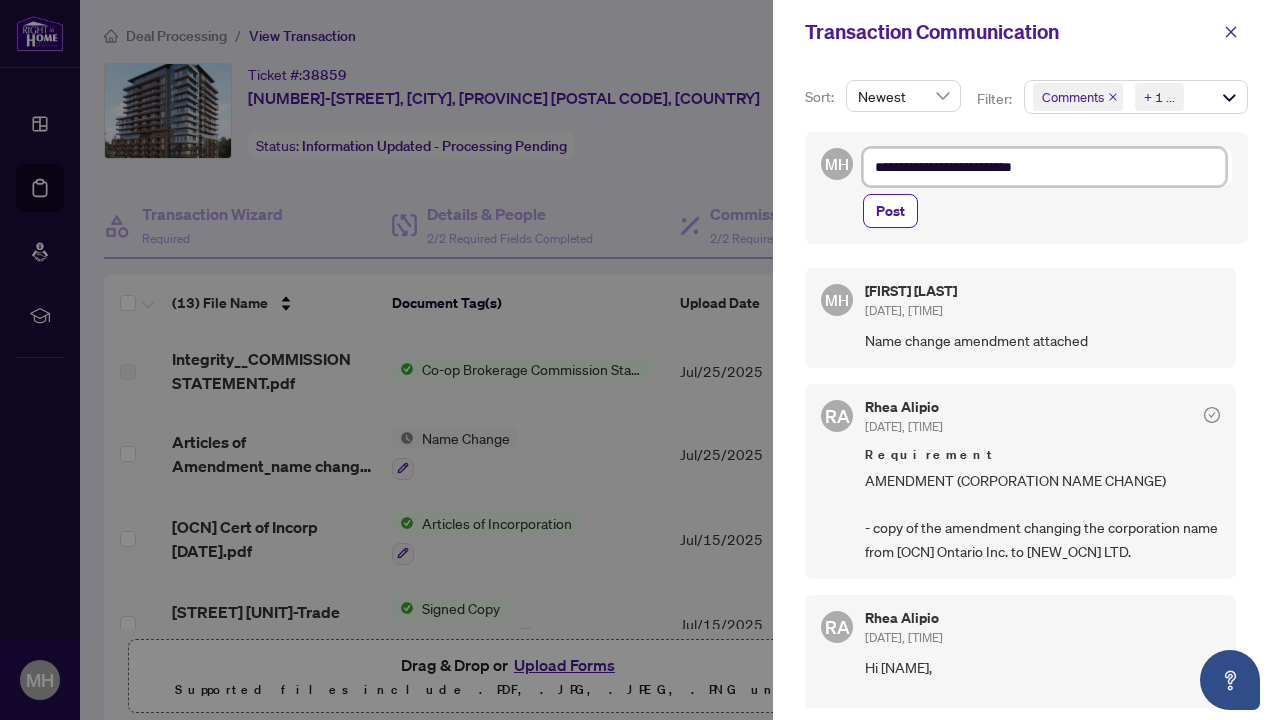type on "**********" 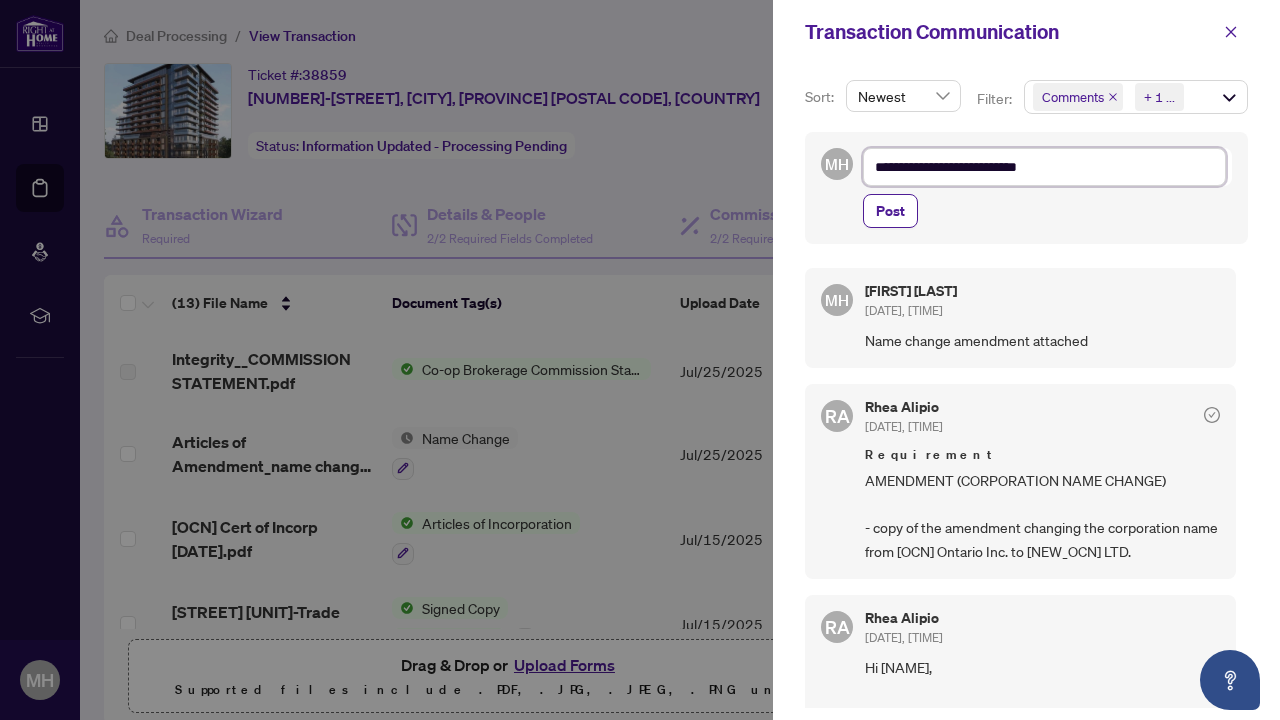 type on "**********" 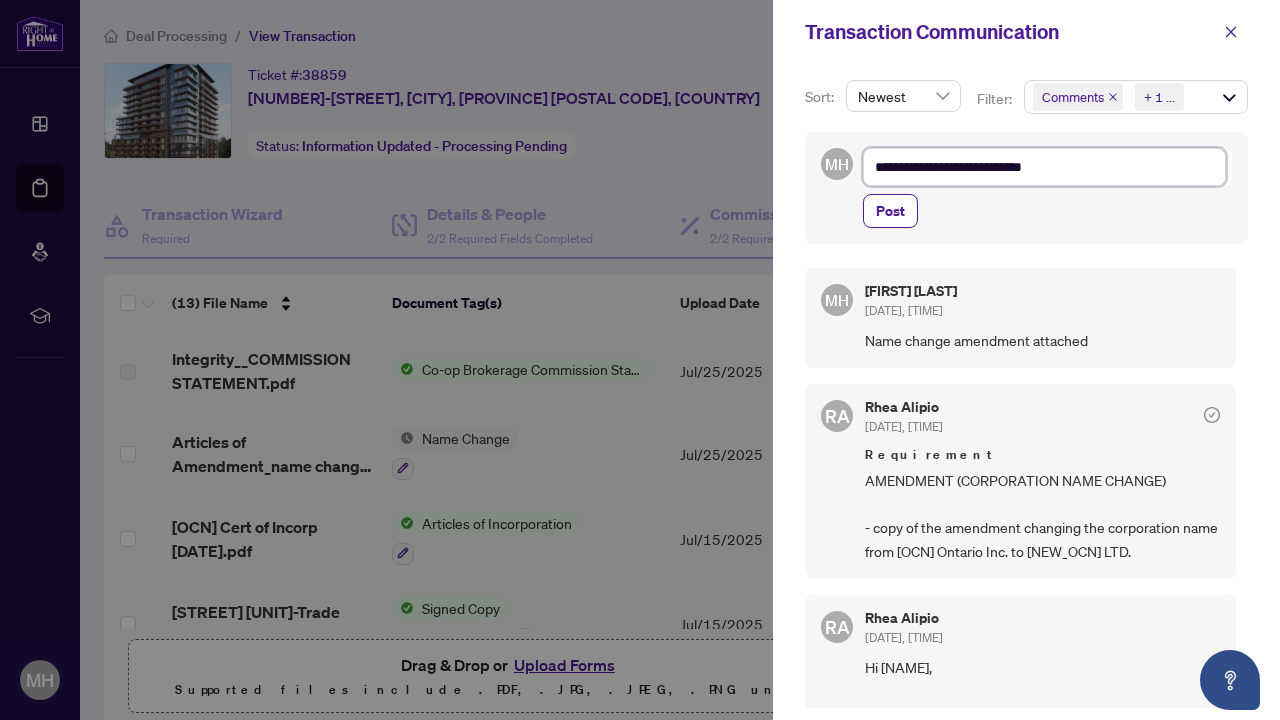 type on "**********" 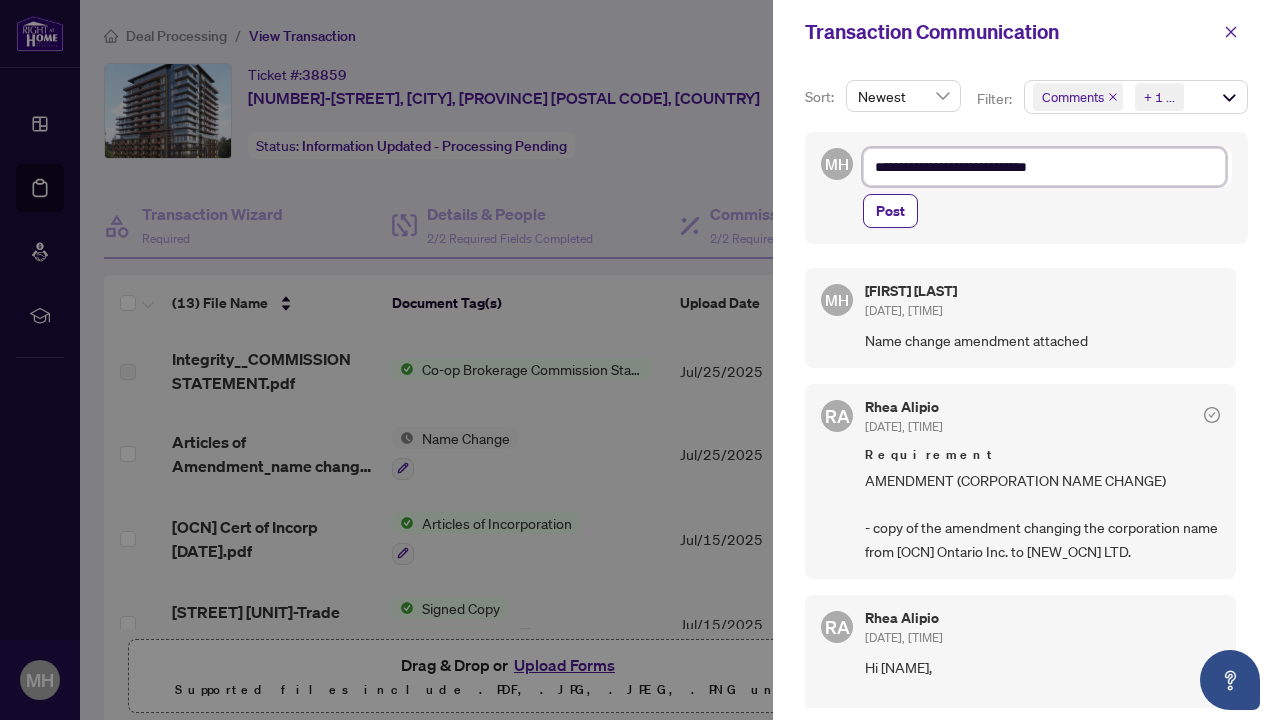 type on "**********" 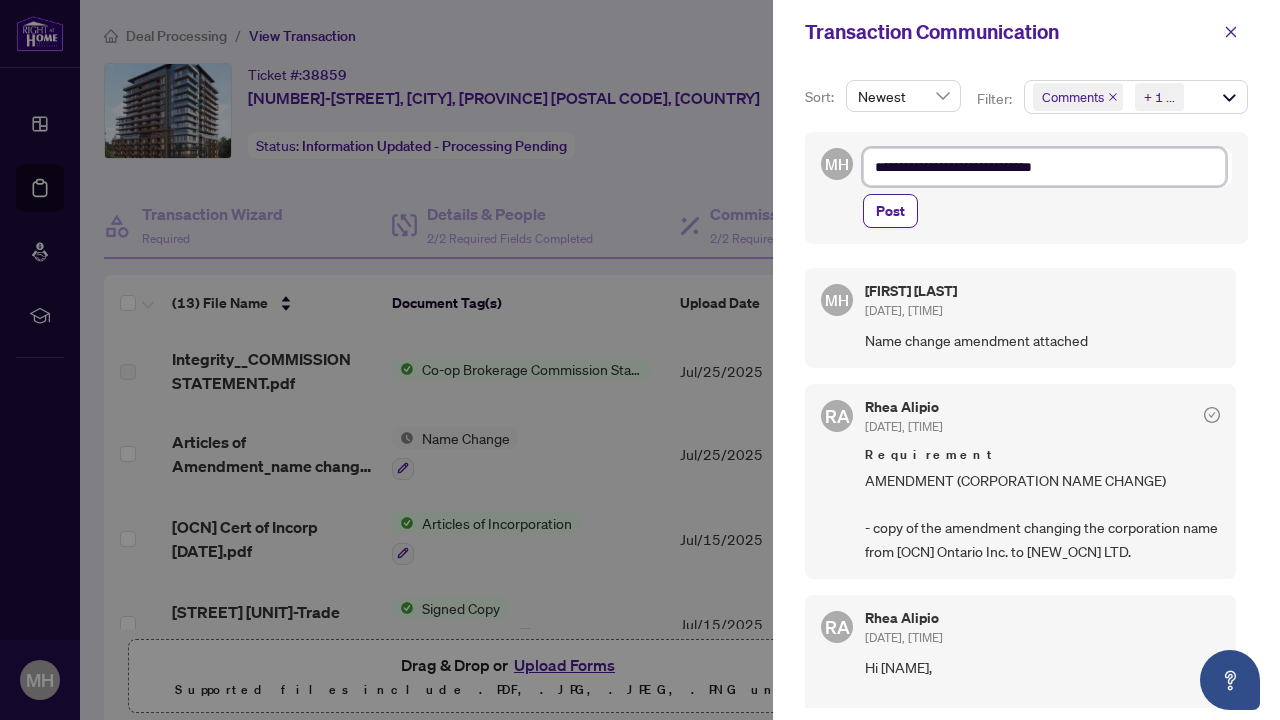 click on "**********" at bounding box center (1044, 167) 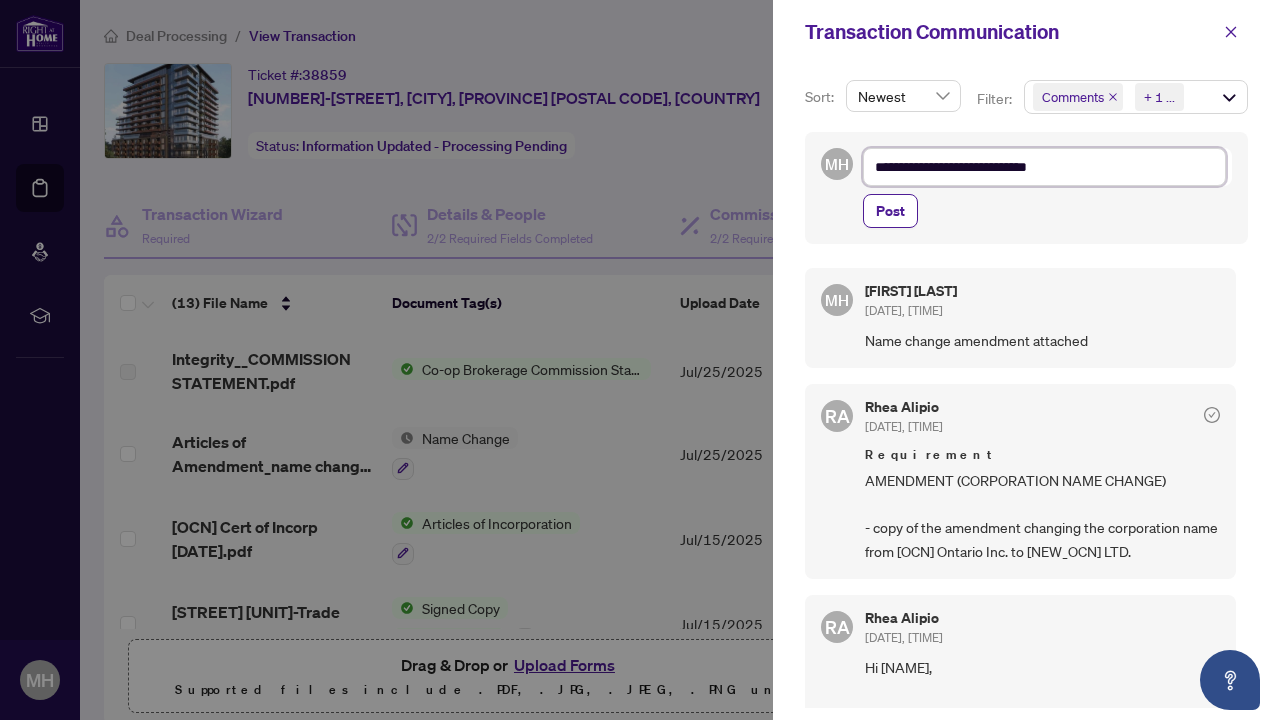type on "**********" 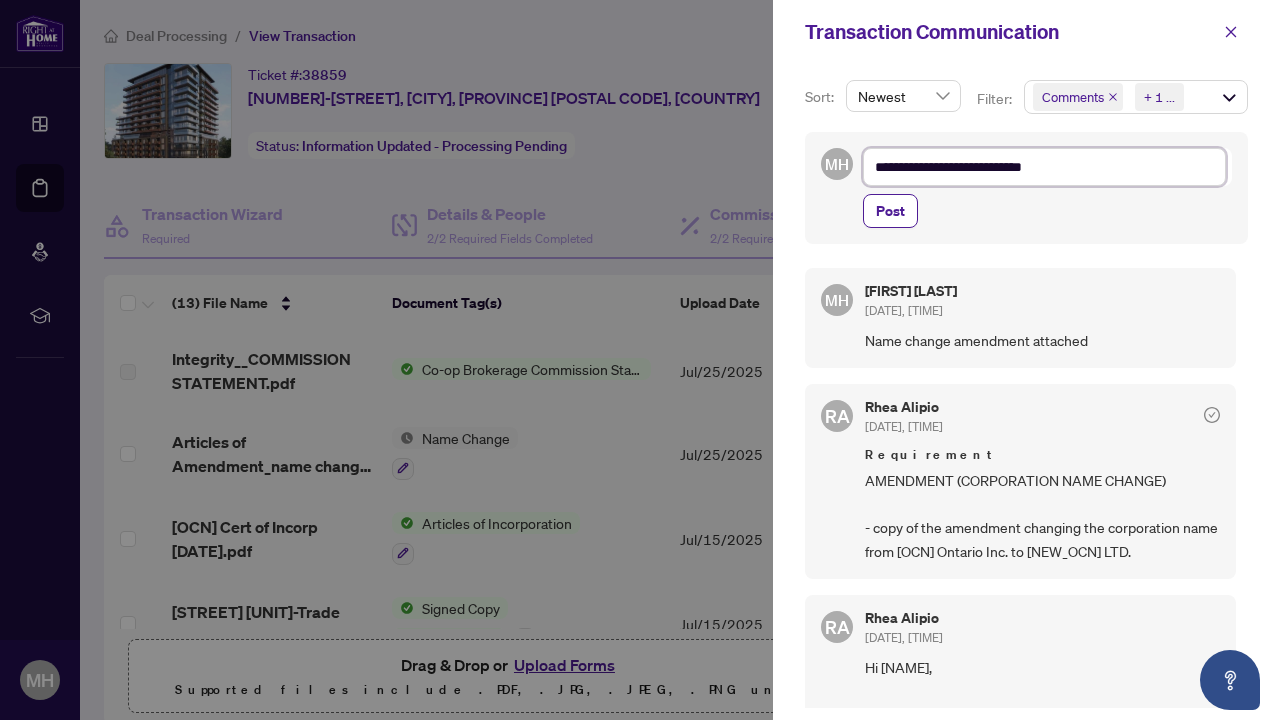 type on "**********" 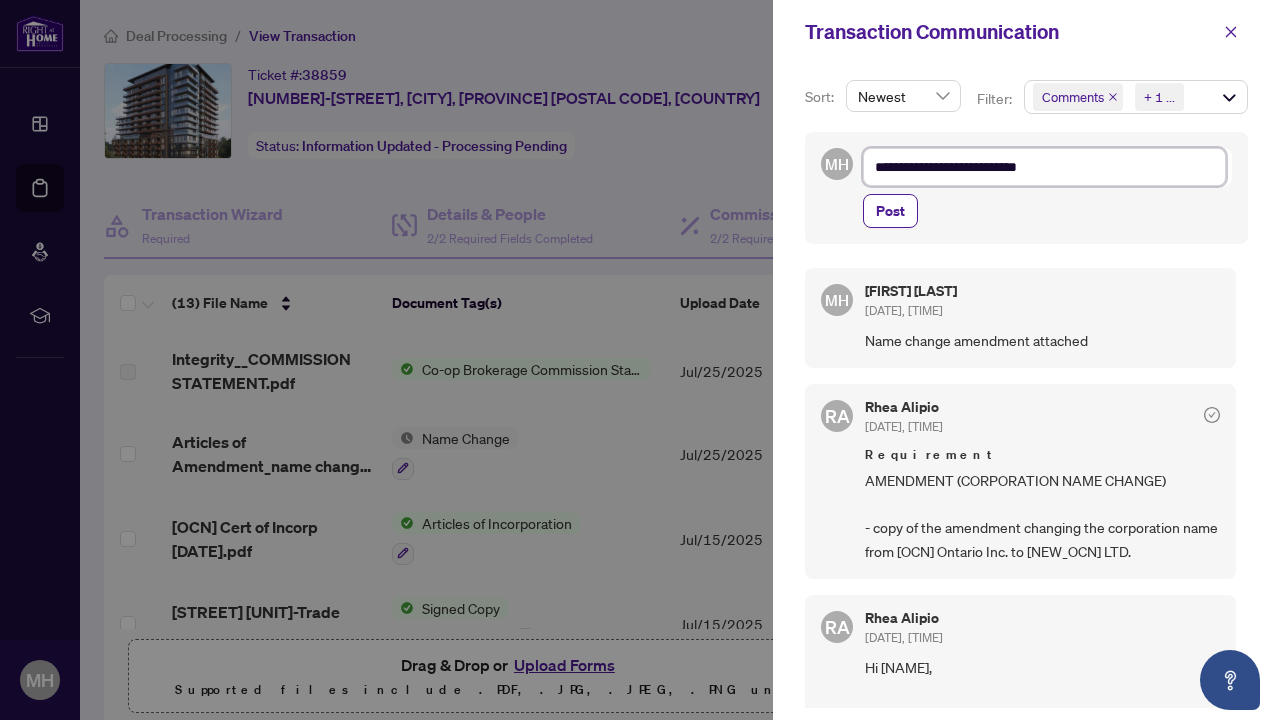 type on "**********" 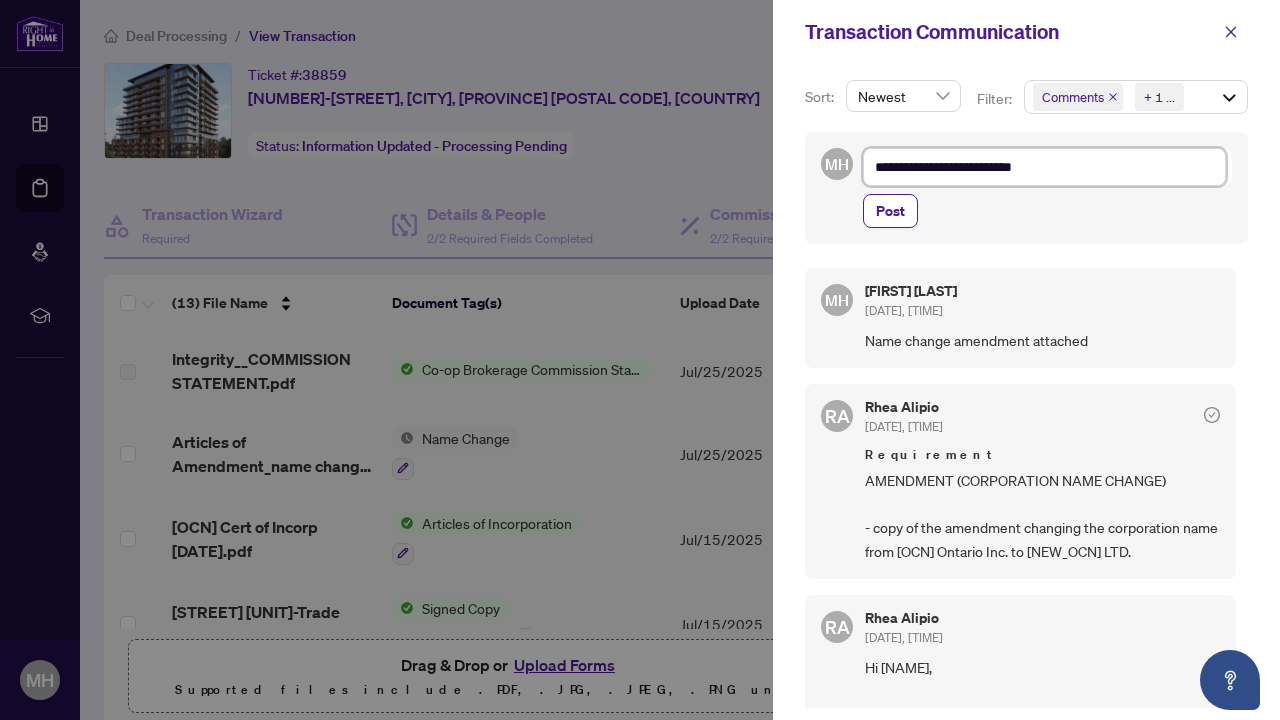 type on "**********" 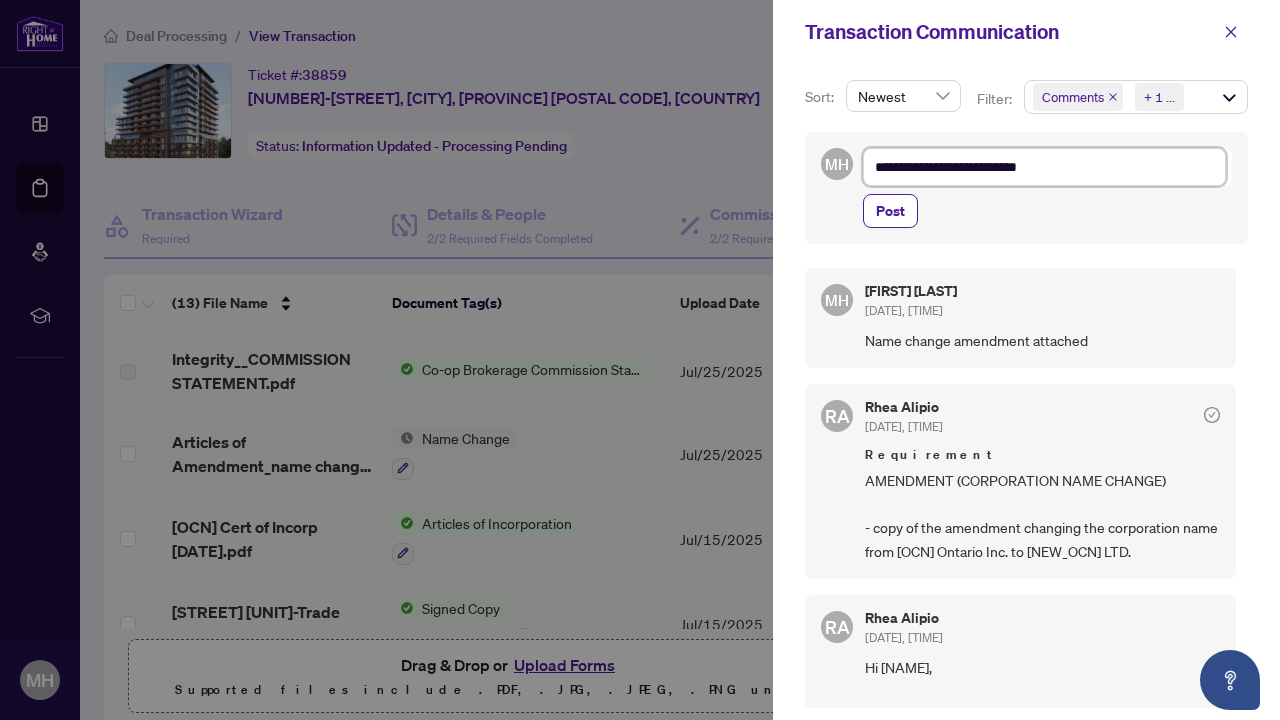 type on "**********" 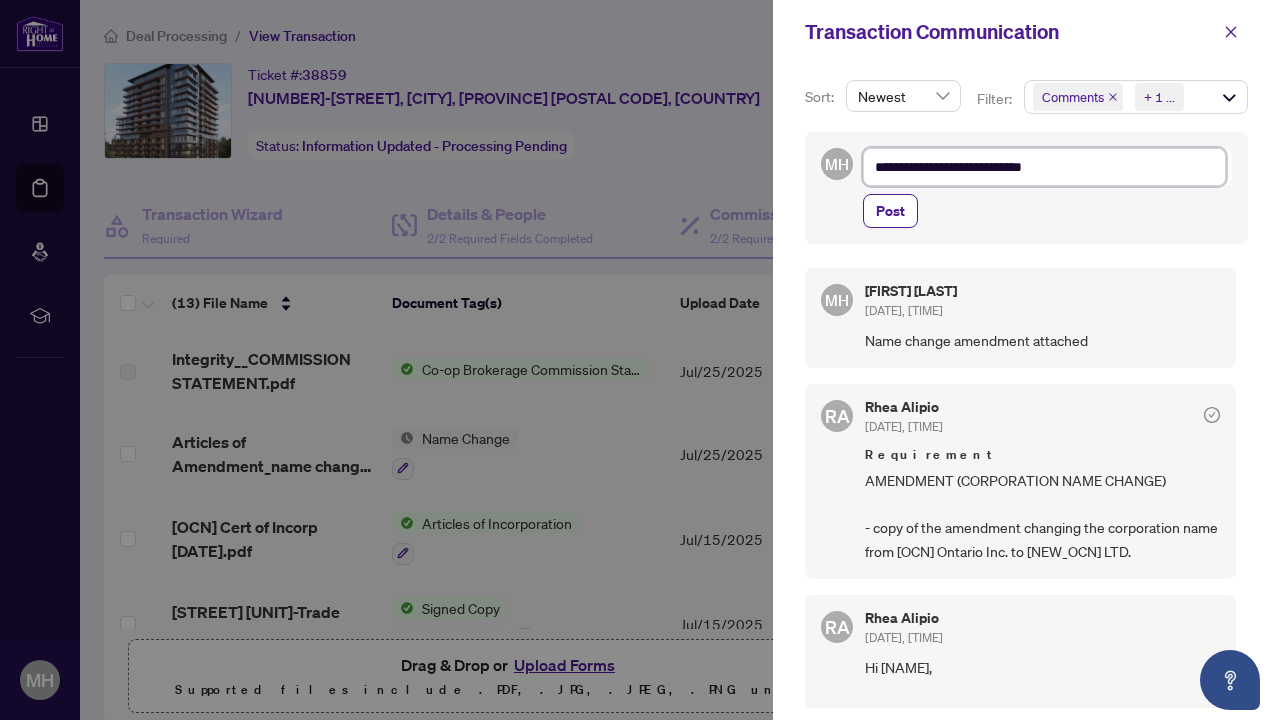 type on "**********" 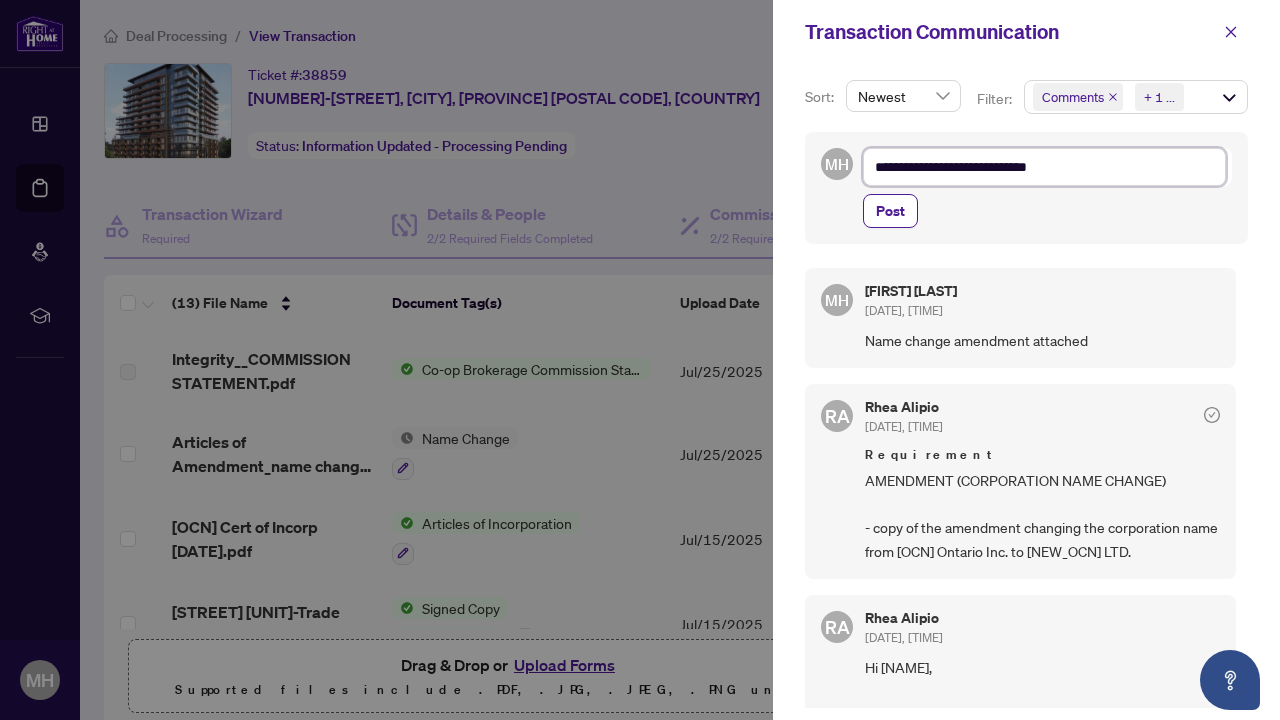 type on "**********" 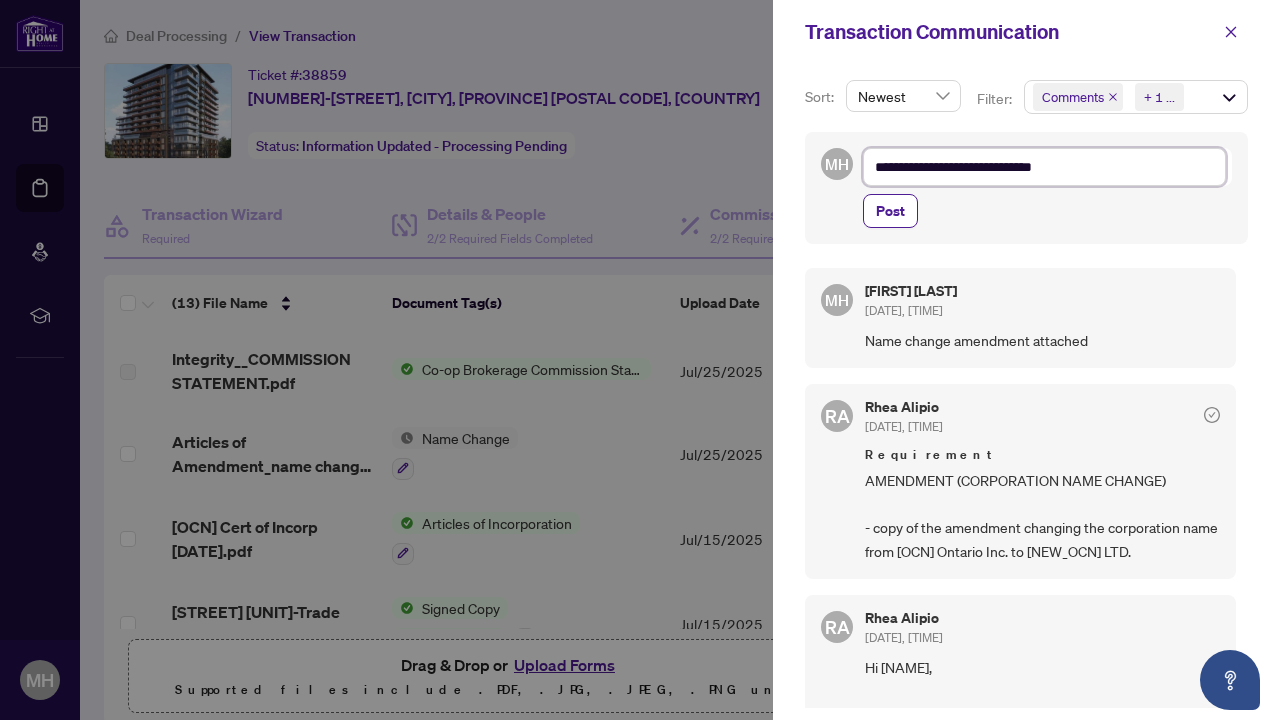 type on "**********" 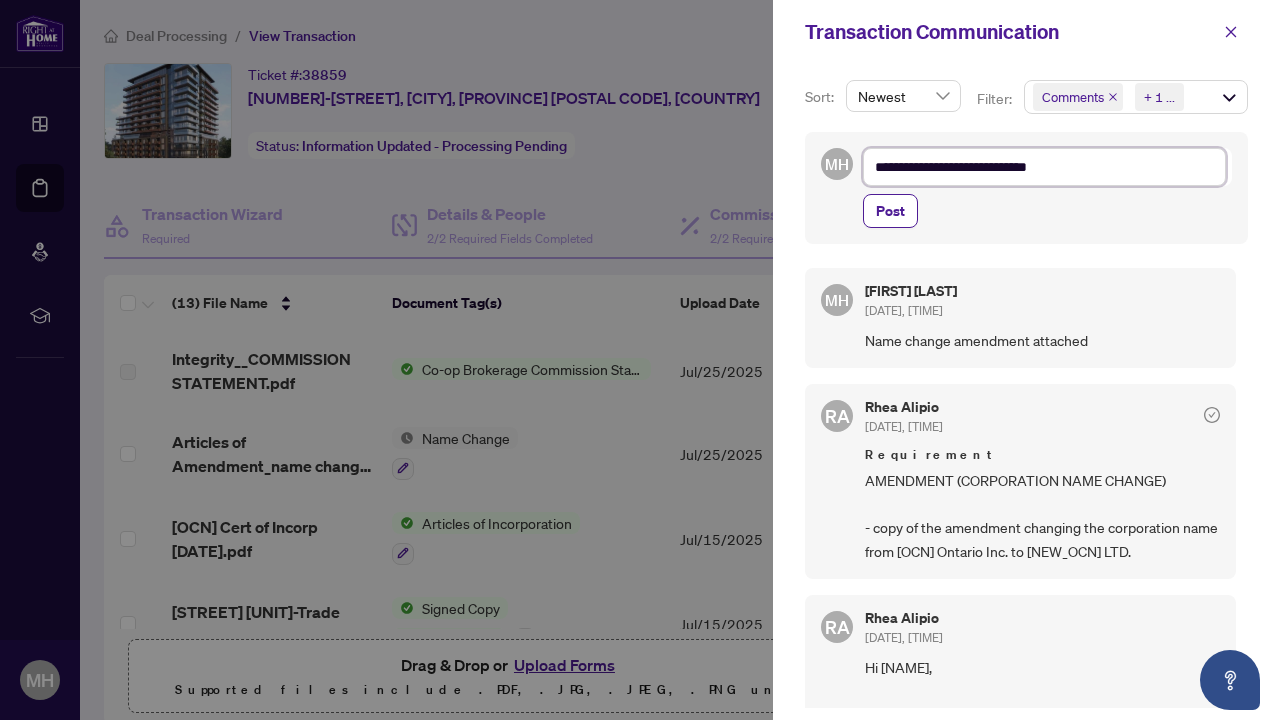 type on "**********" 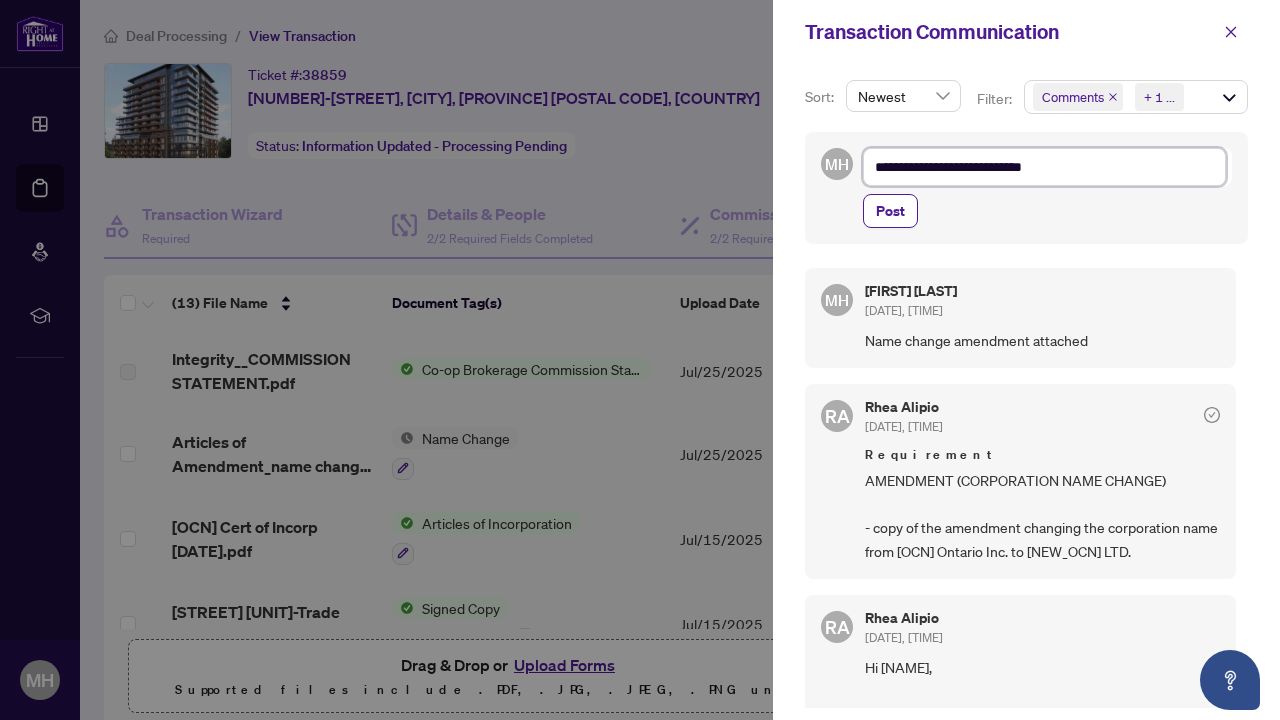type on "**********" 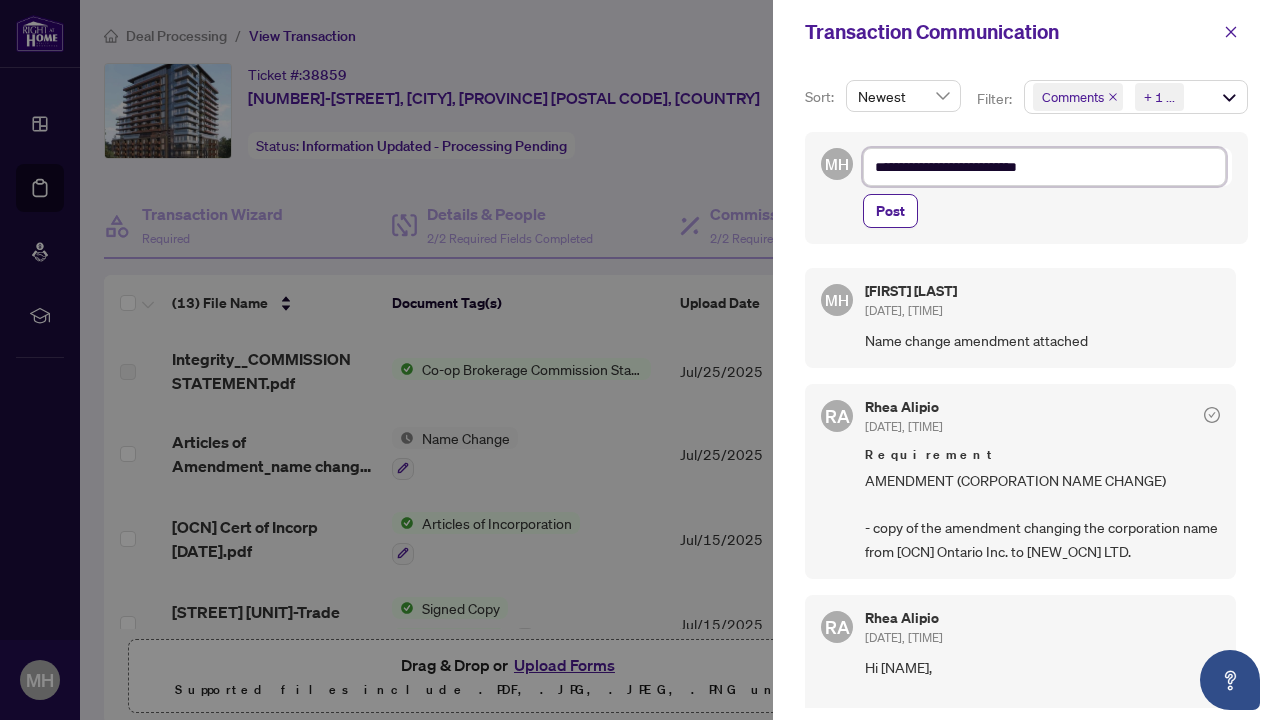 type on "**********" 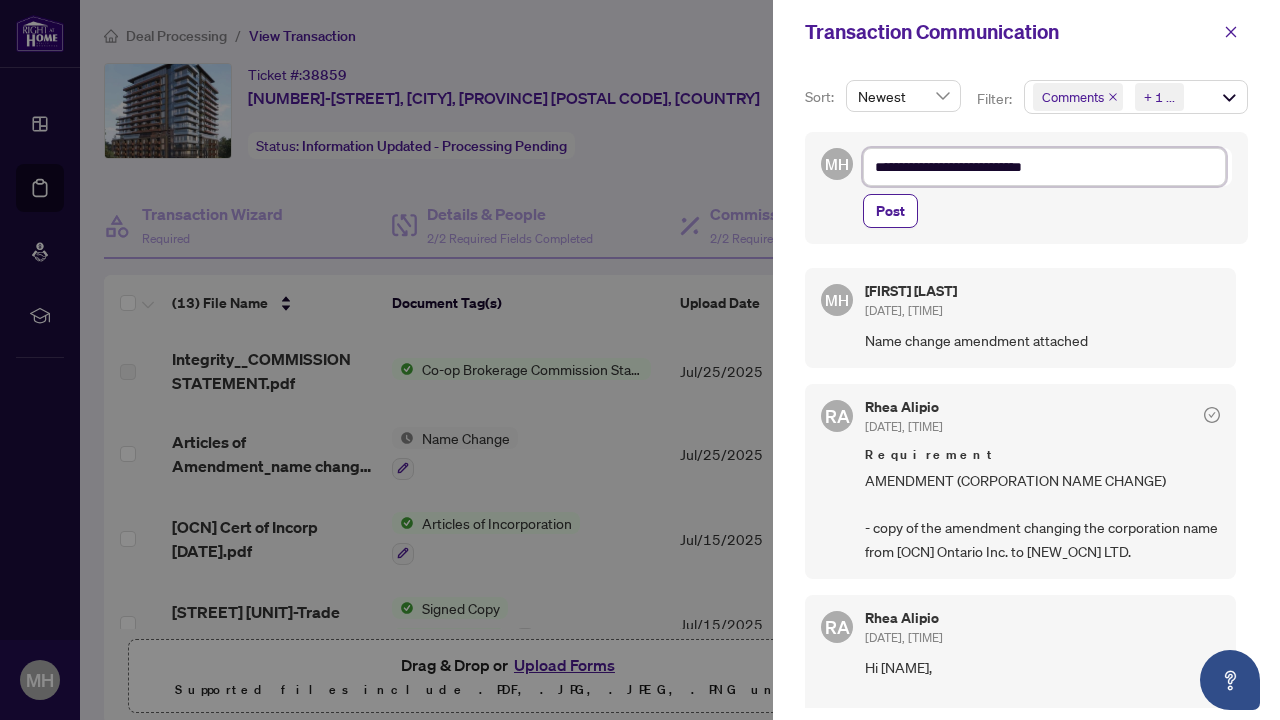 type on "**********" 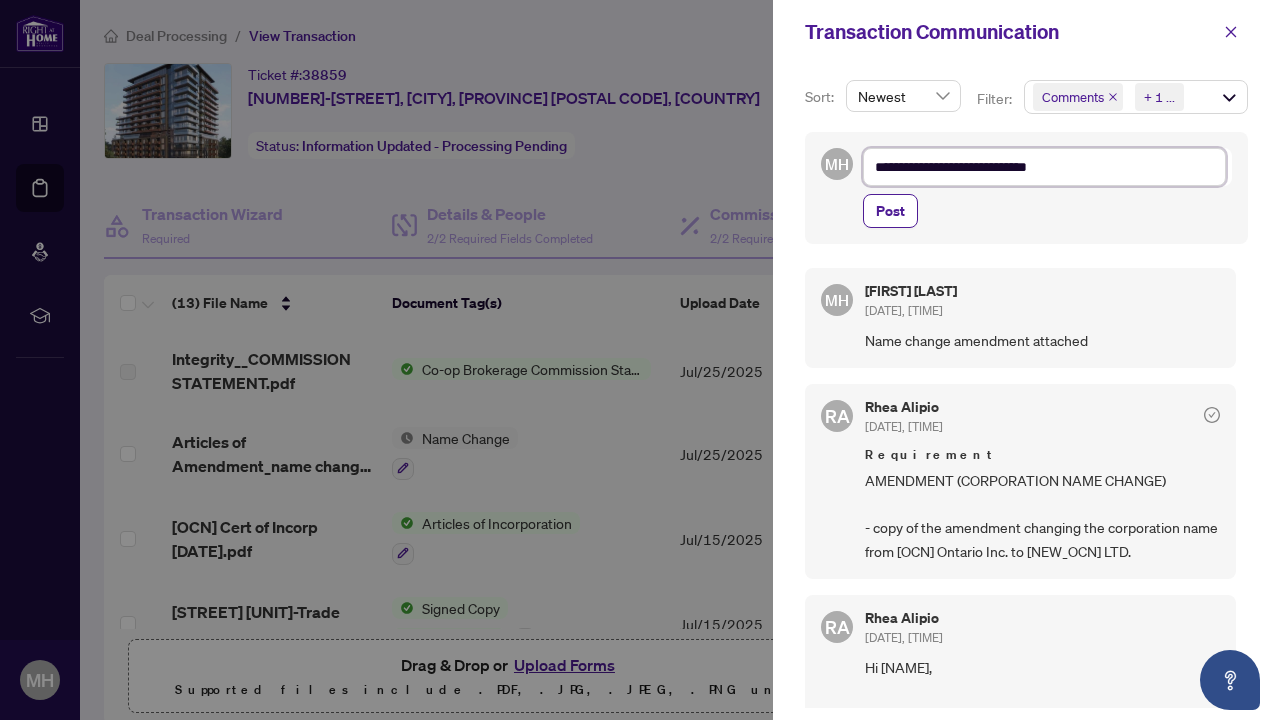 type on "**********" 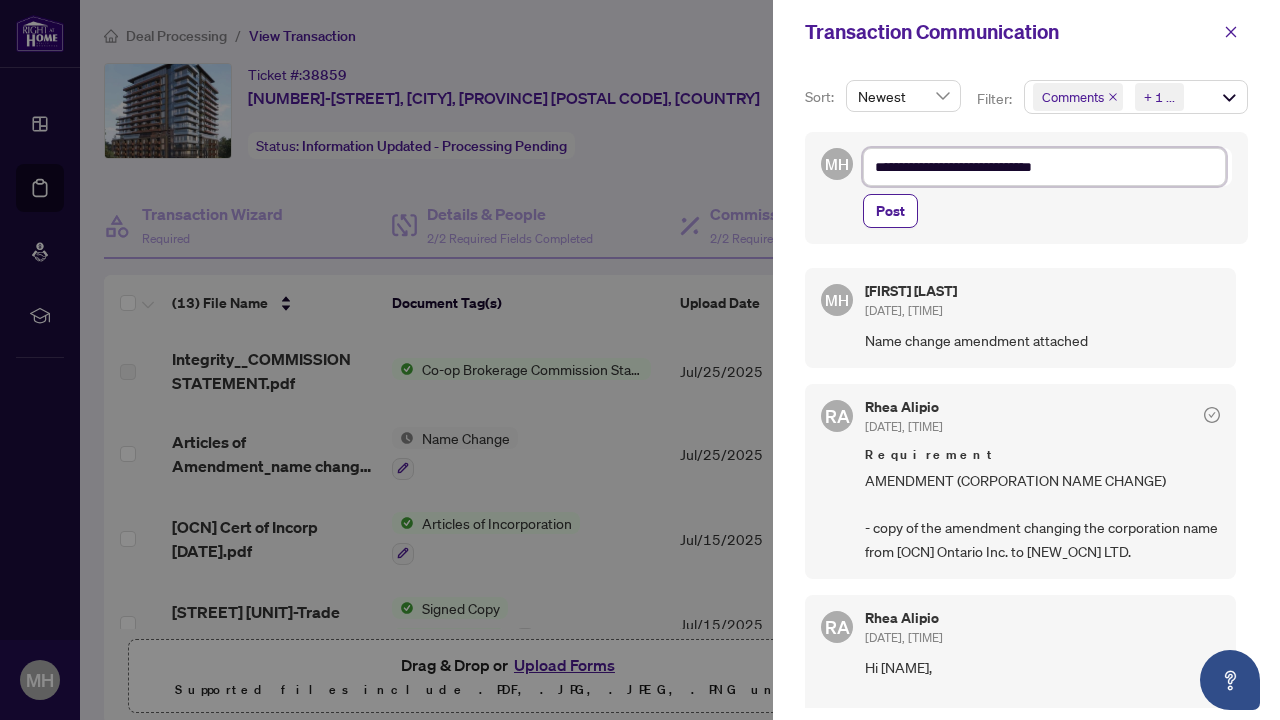 click on "**********" at bounding box center [1044, 167] 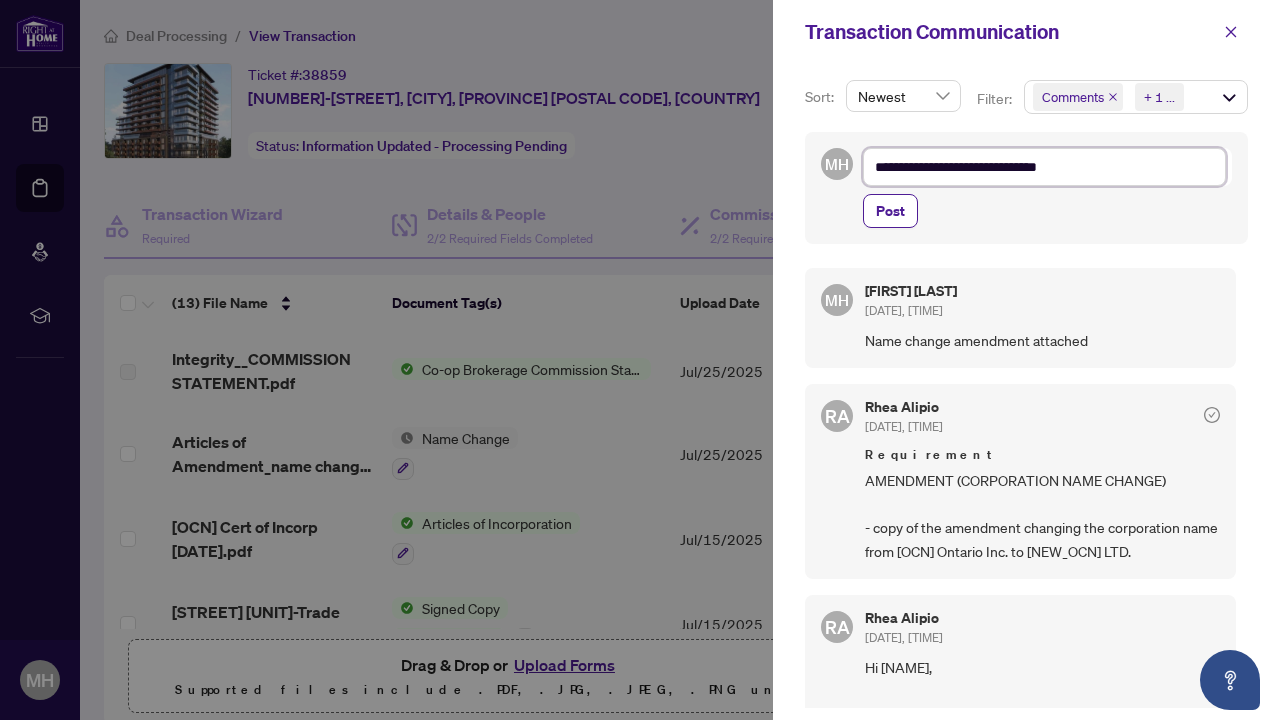 type on "**********" 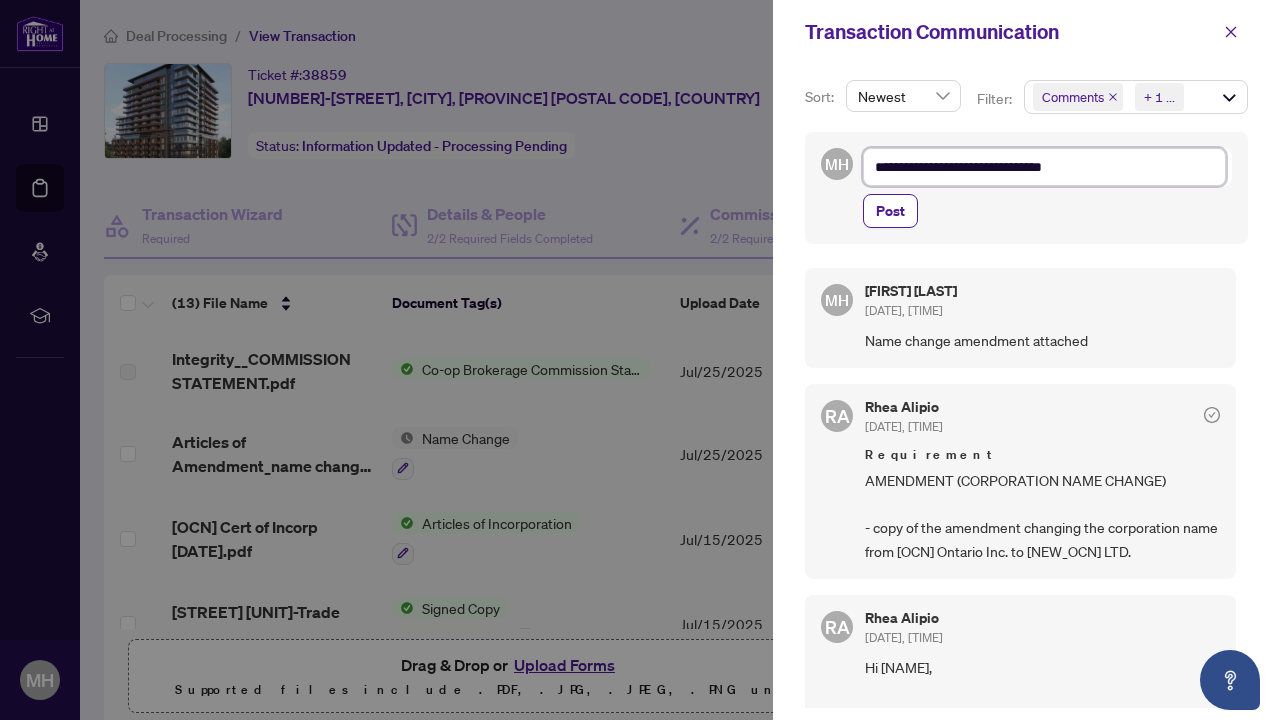 type on "**********" 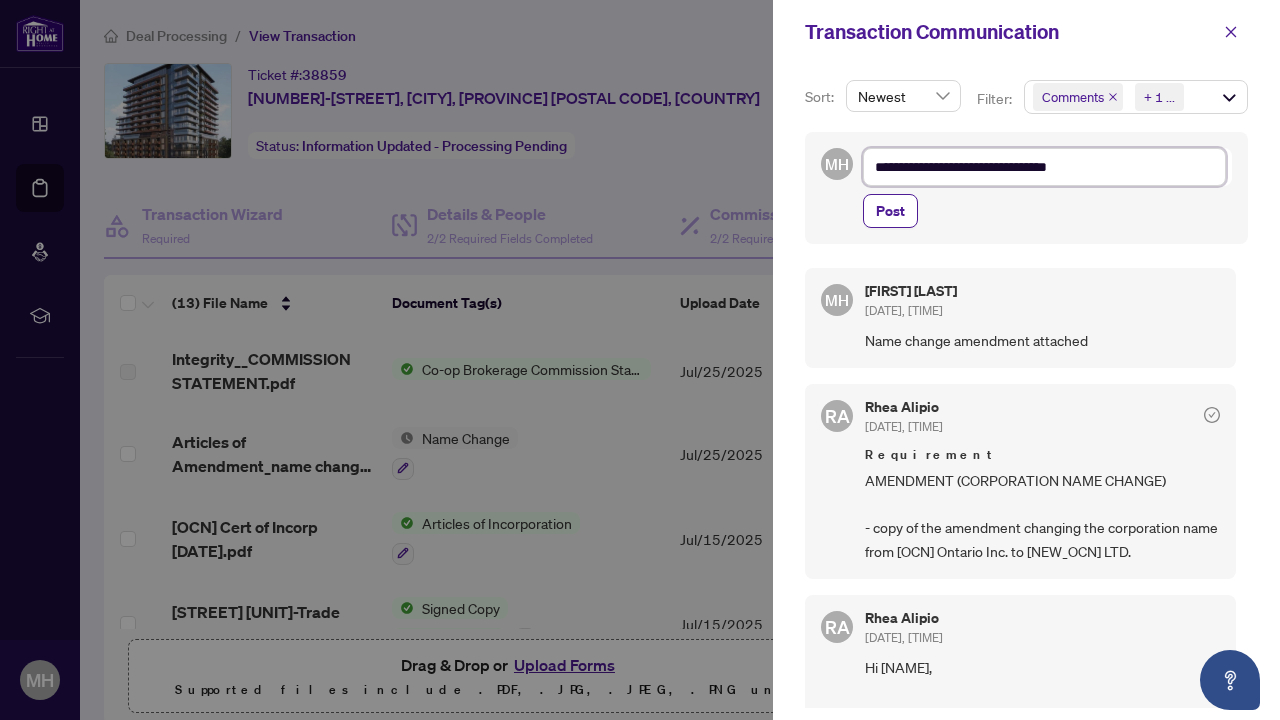 type on "**********" 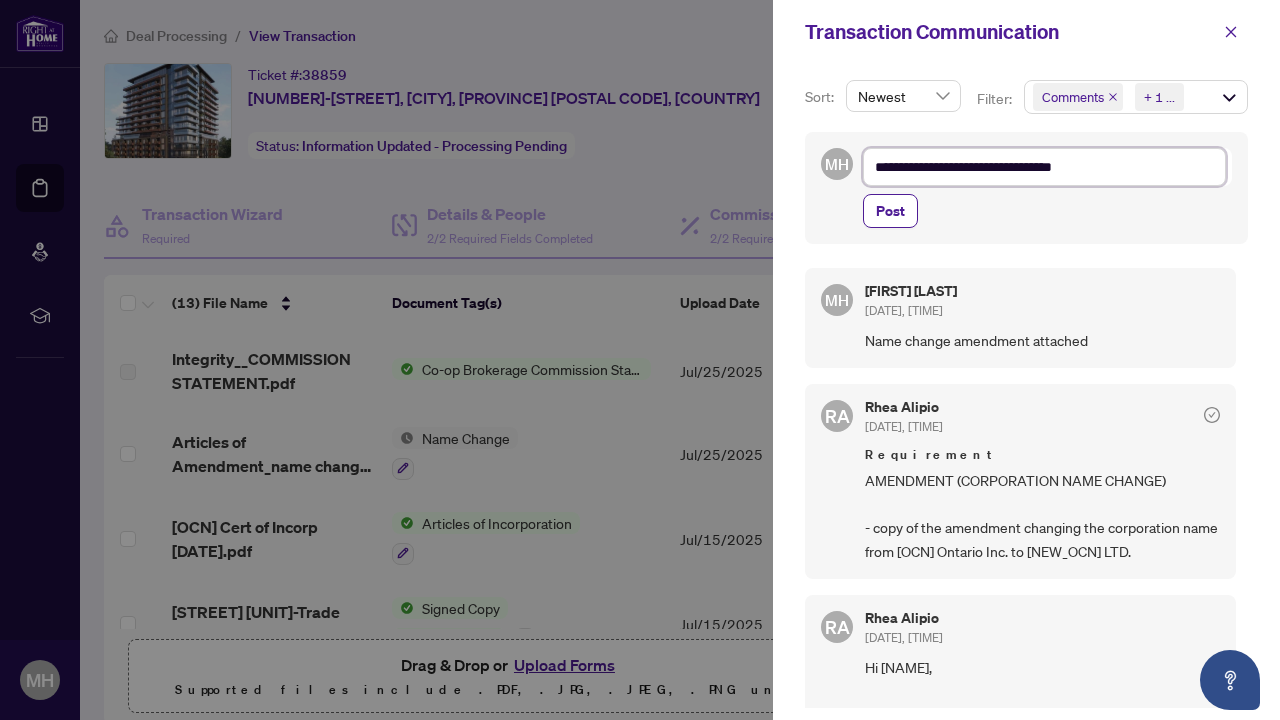 type on "**********" 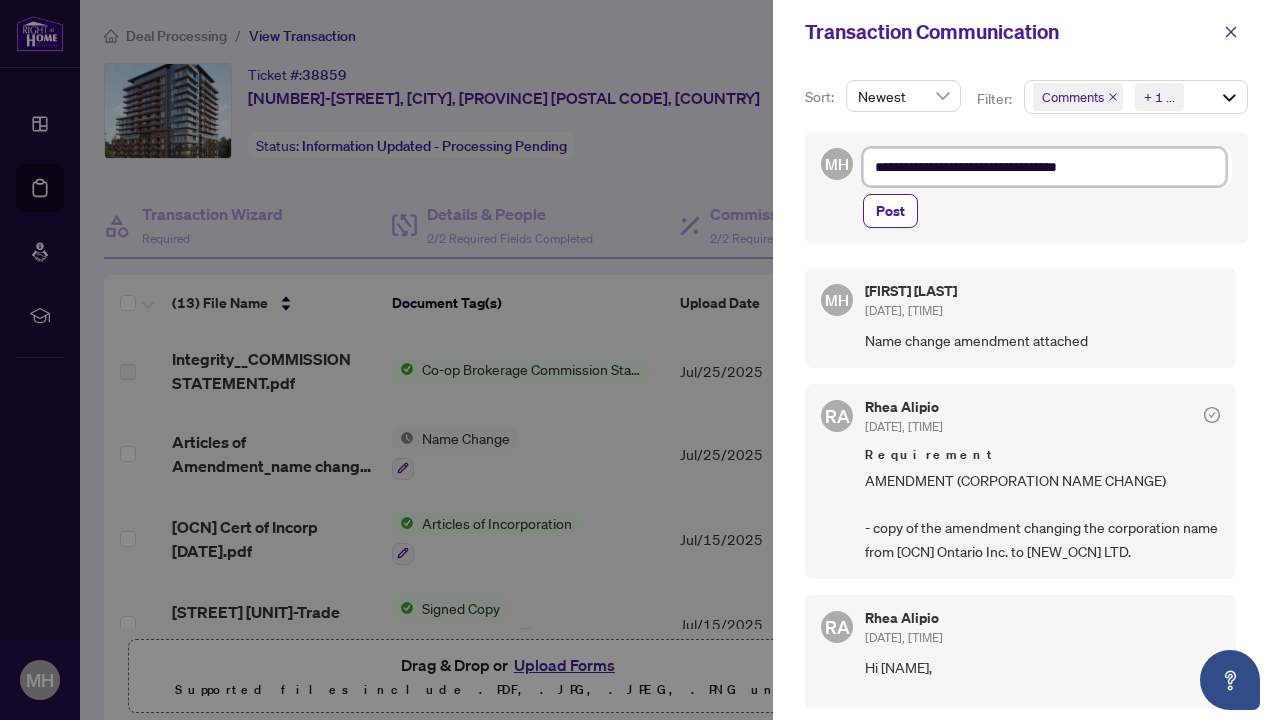 type on "**********" 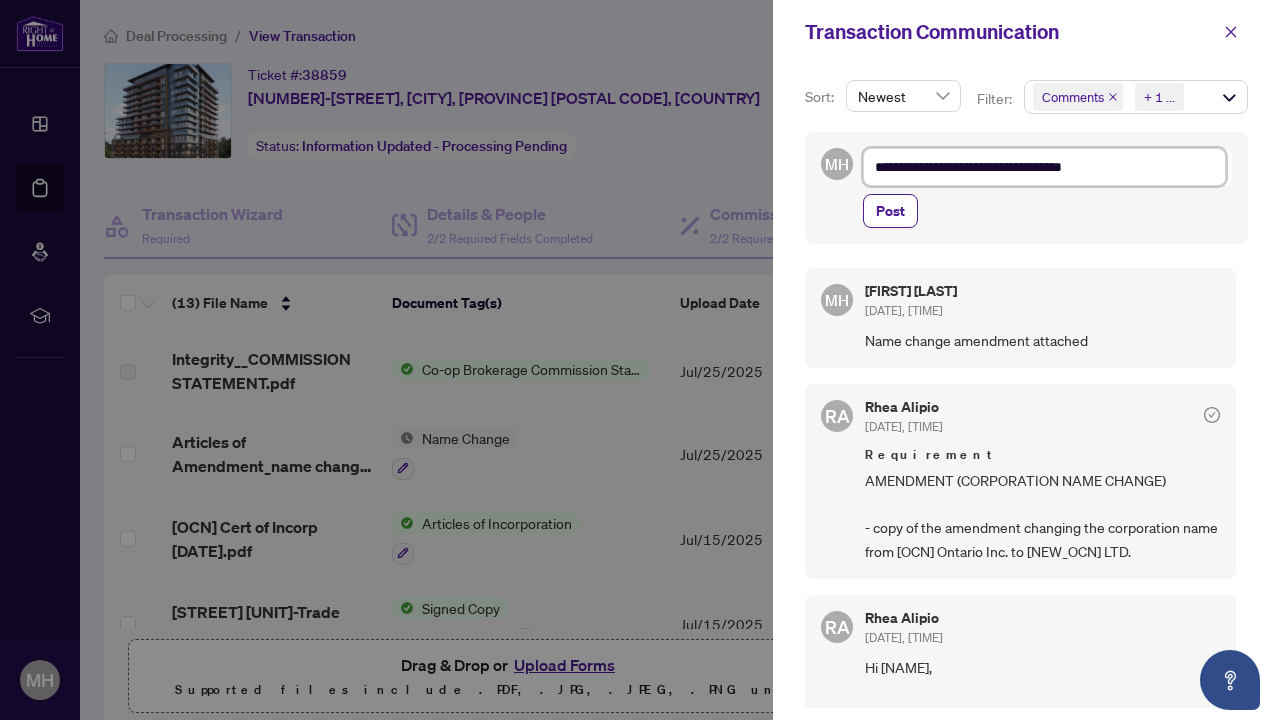 type on "**********" 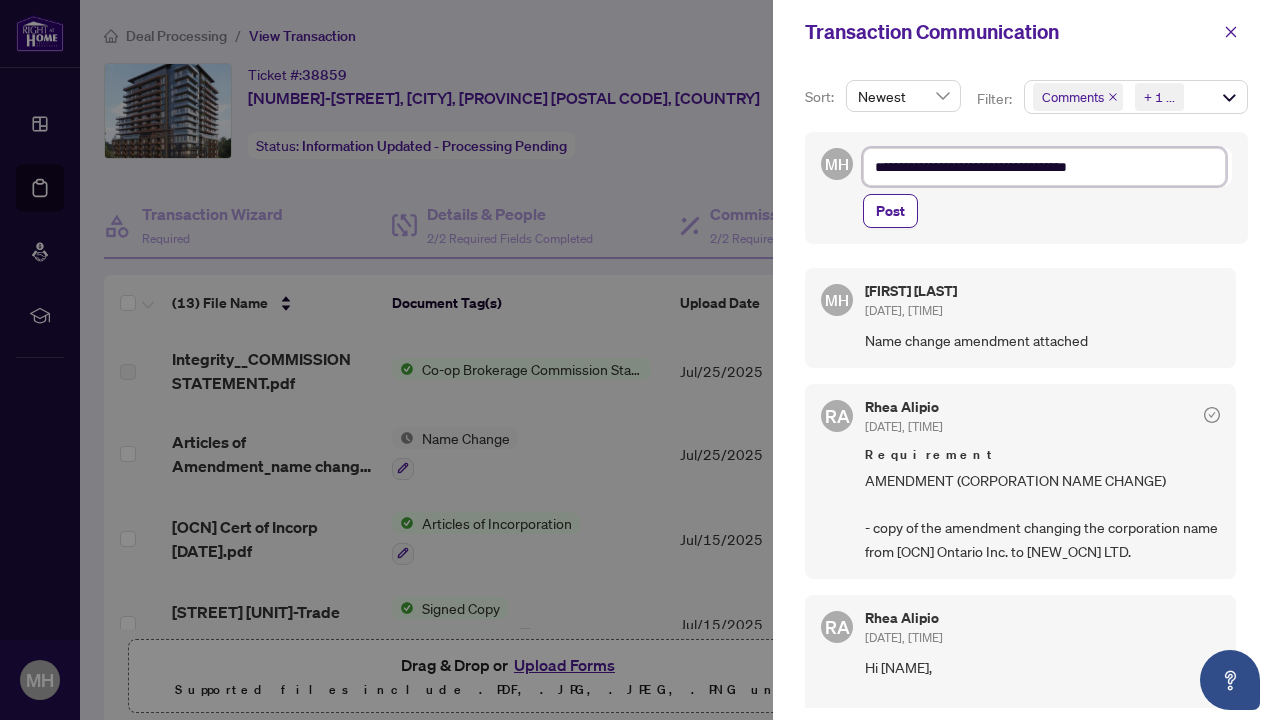 type on "**********" 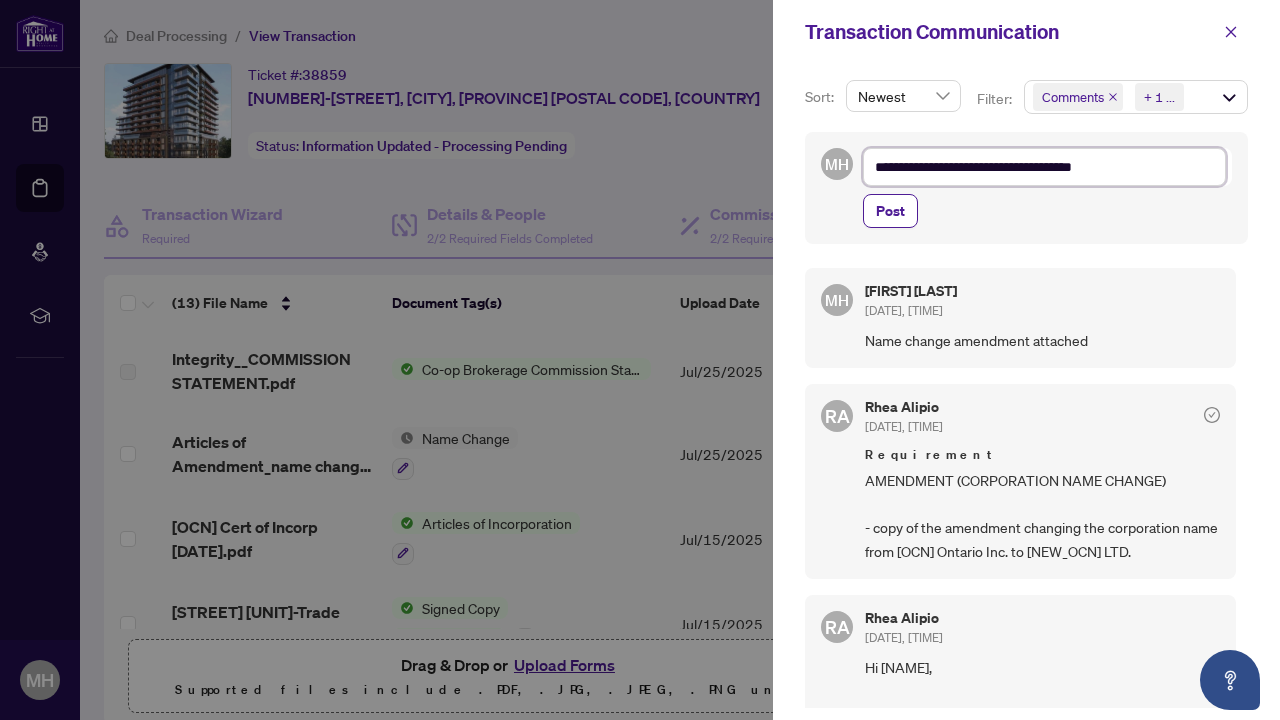 type on "**********" 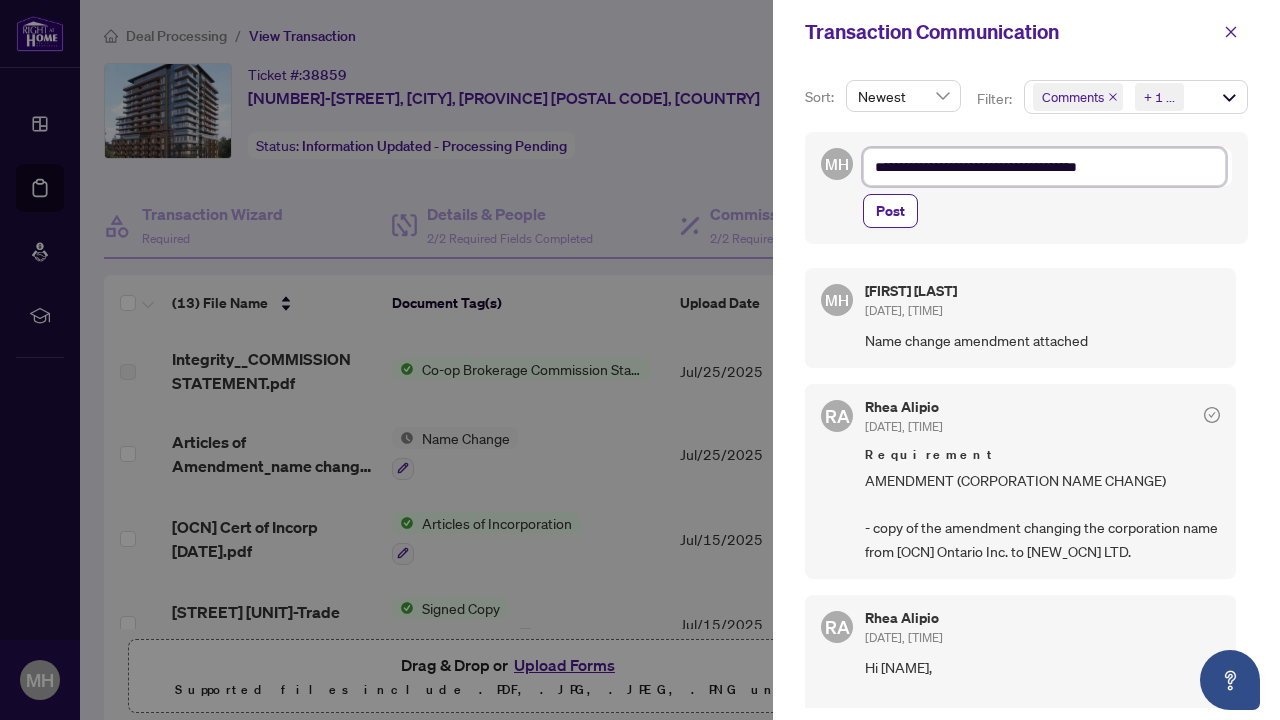 type on "**********" 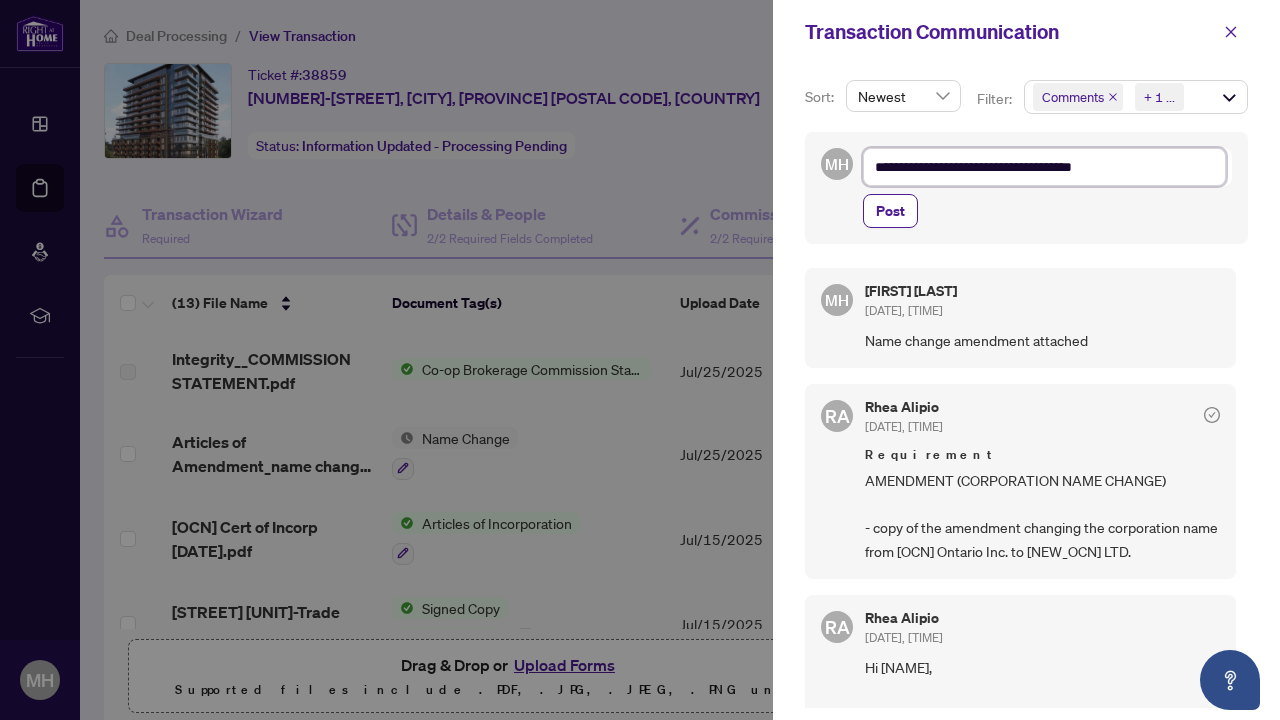 type on "**********" 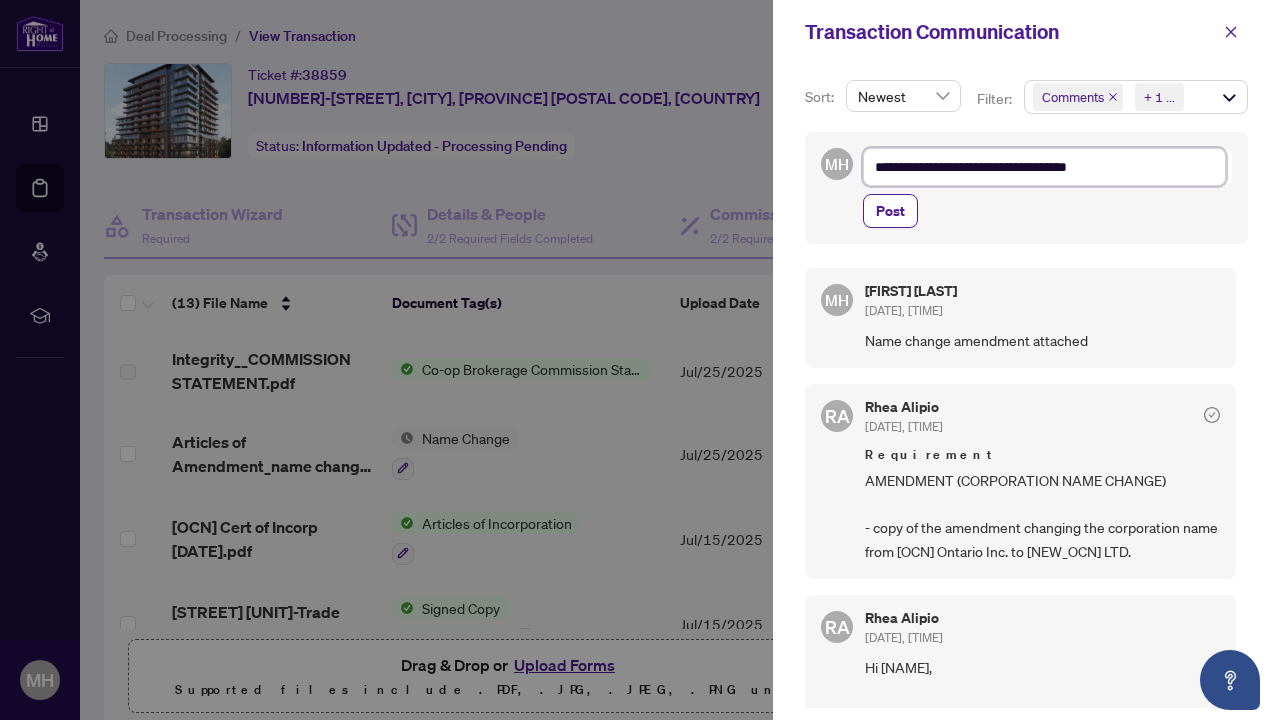 type on "**********" 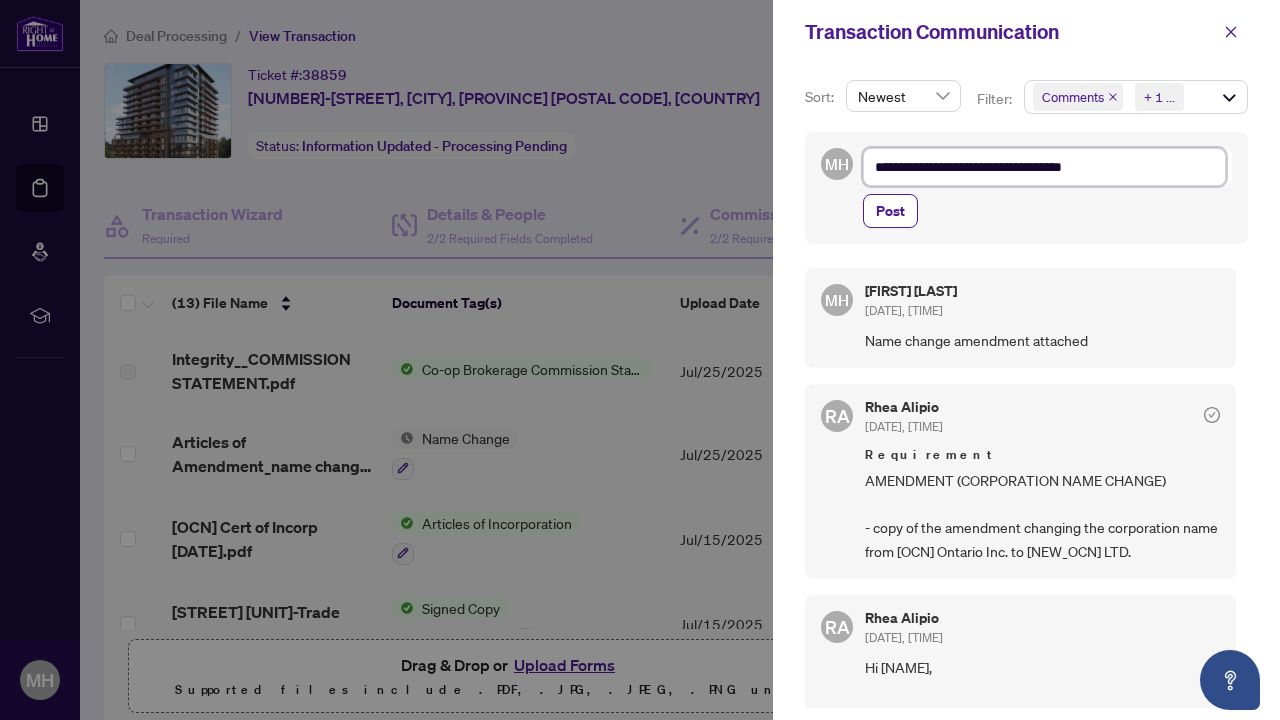 type on "**********" 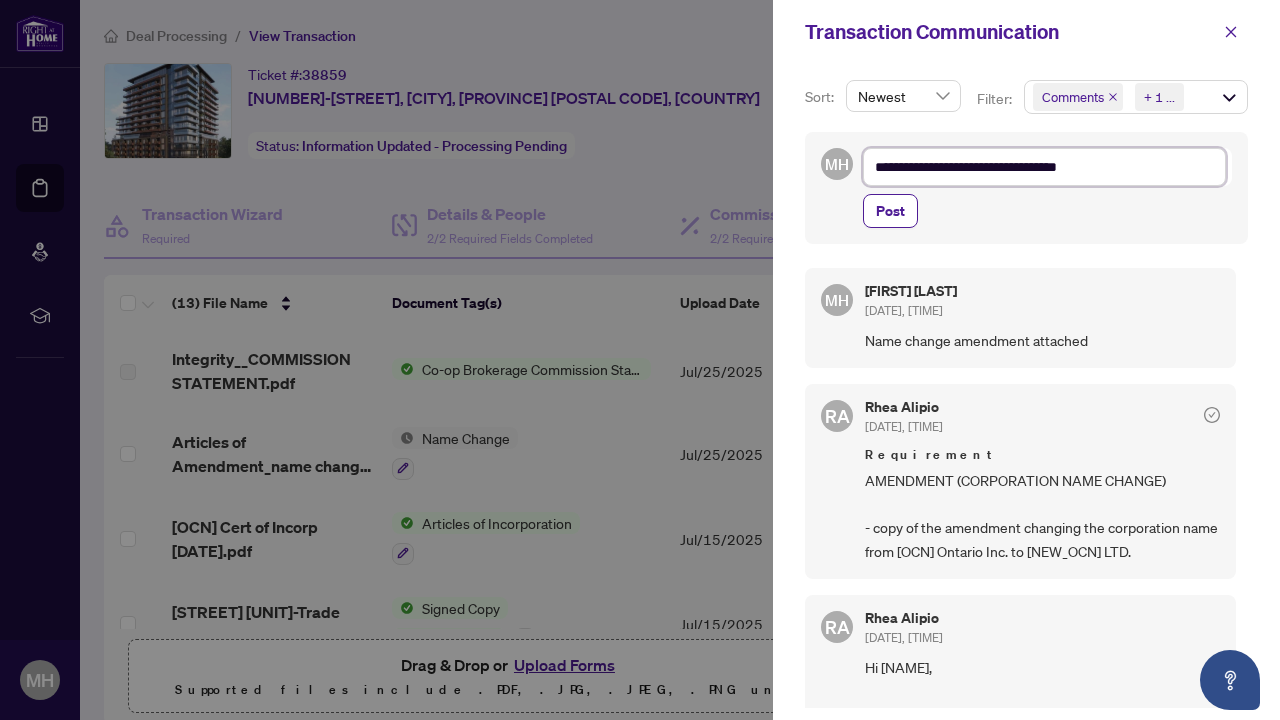 type on "**********" 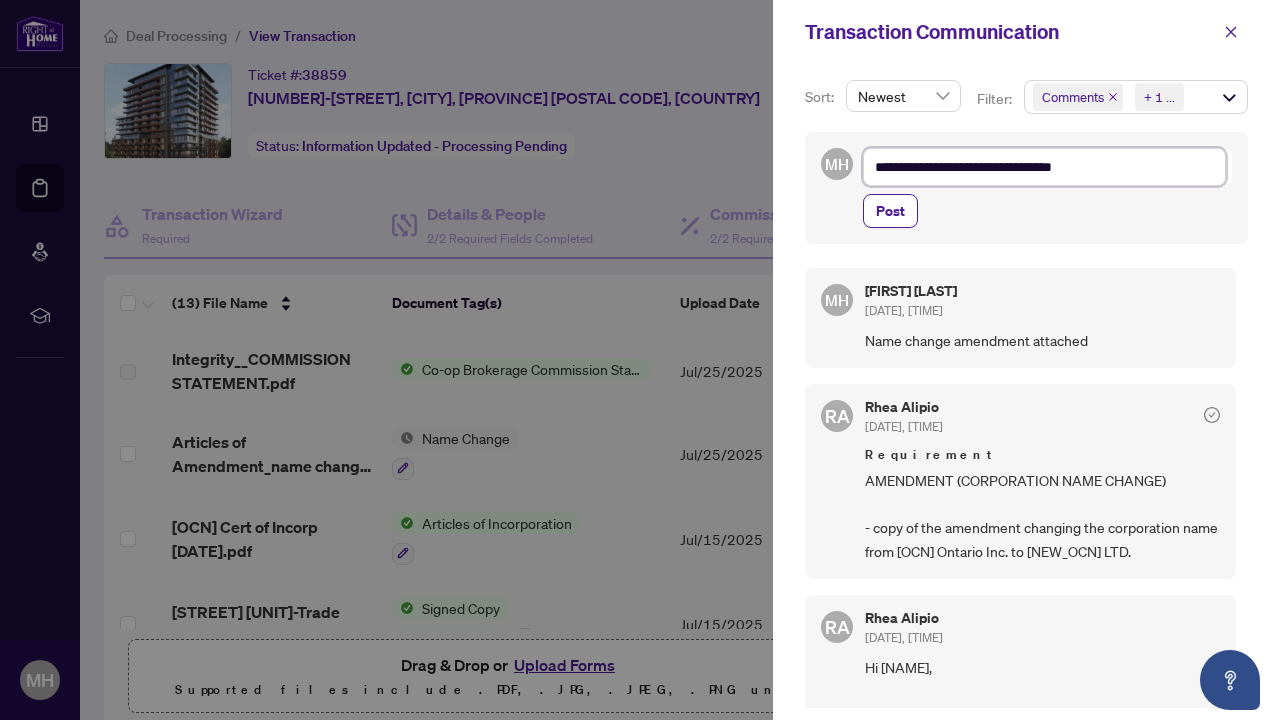 type on "**********" 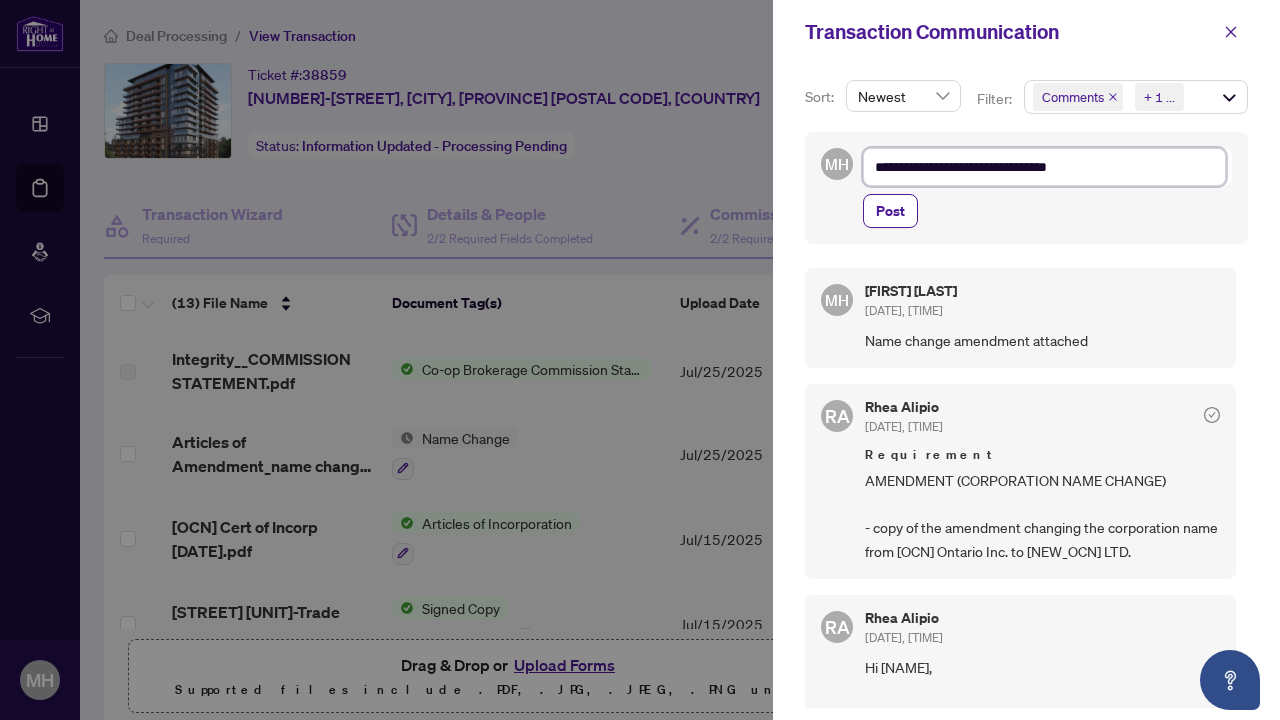 type on "**********" 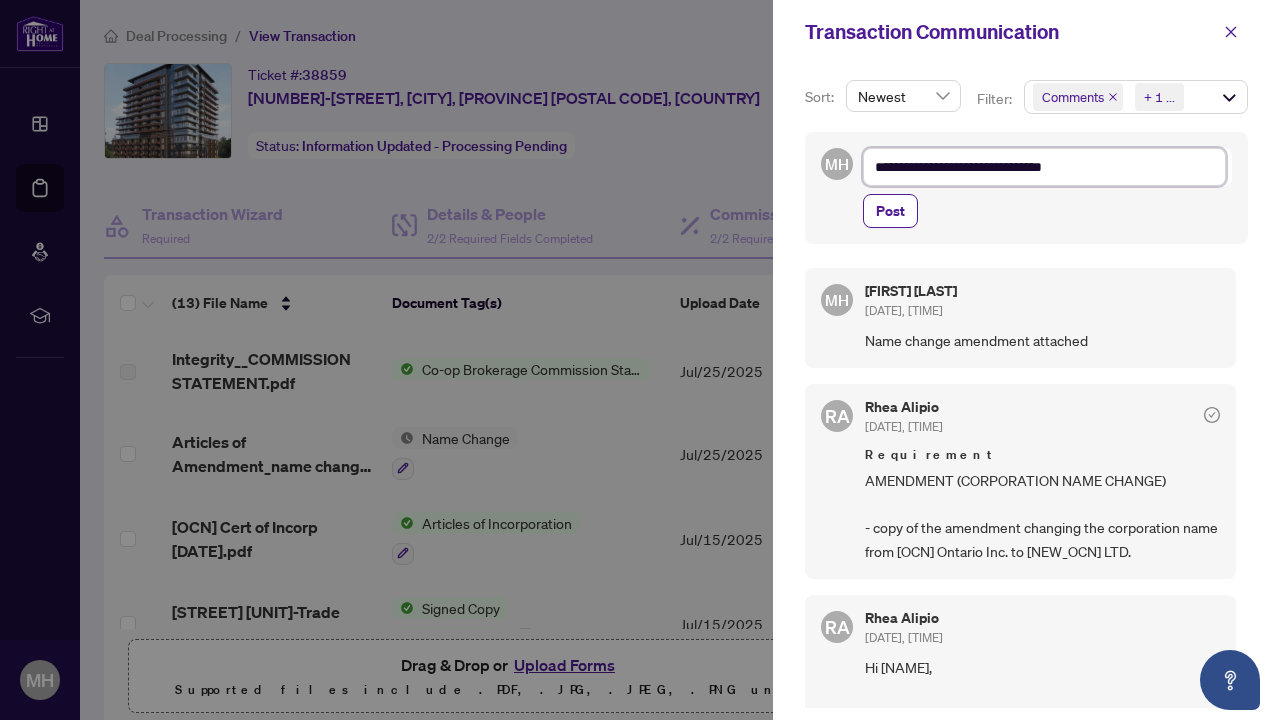 type on "**********" 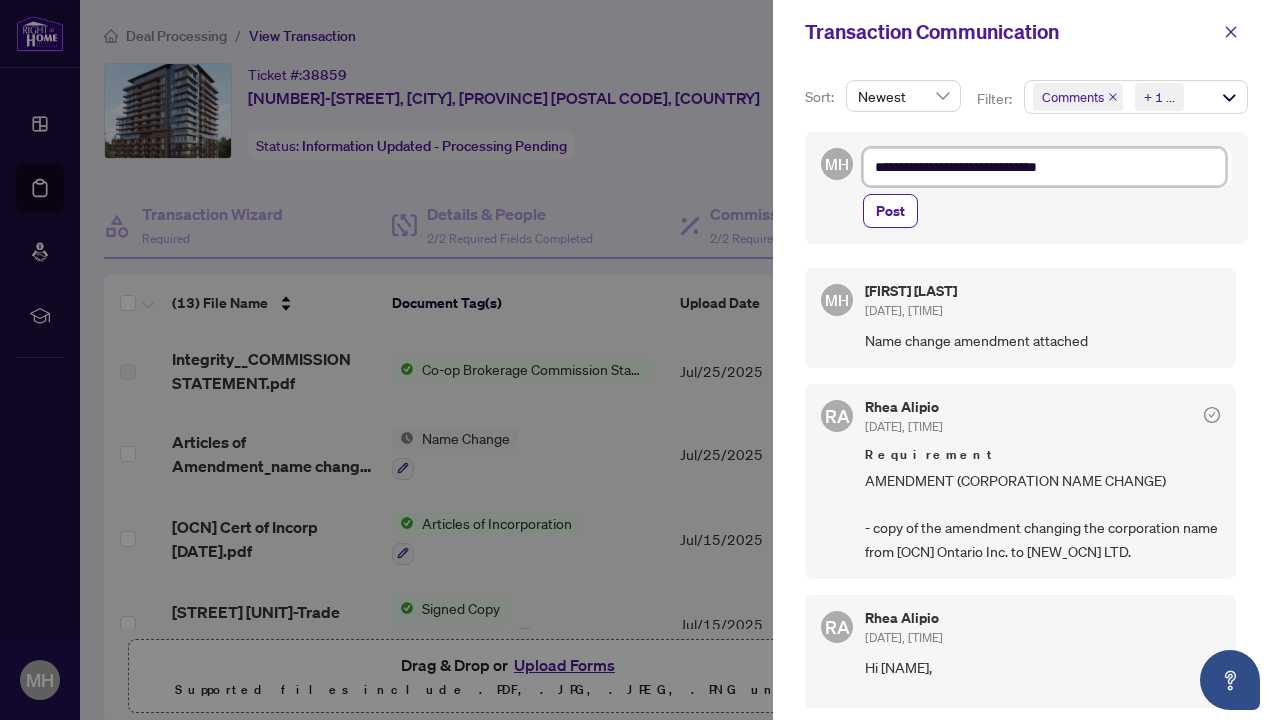 type on "**********" 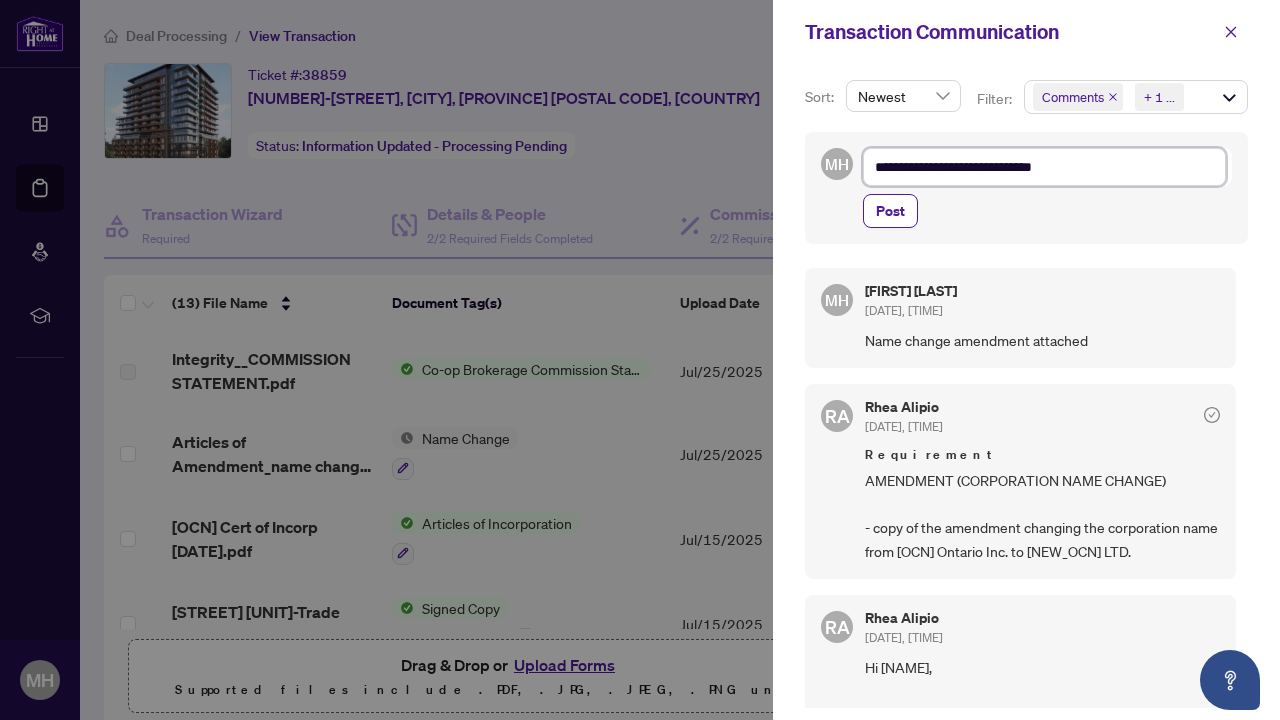 type on "**********" 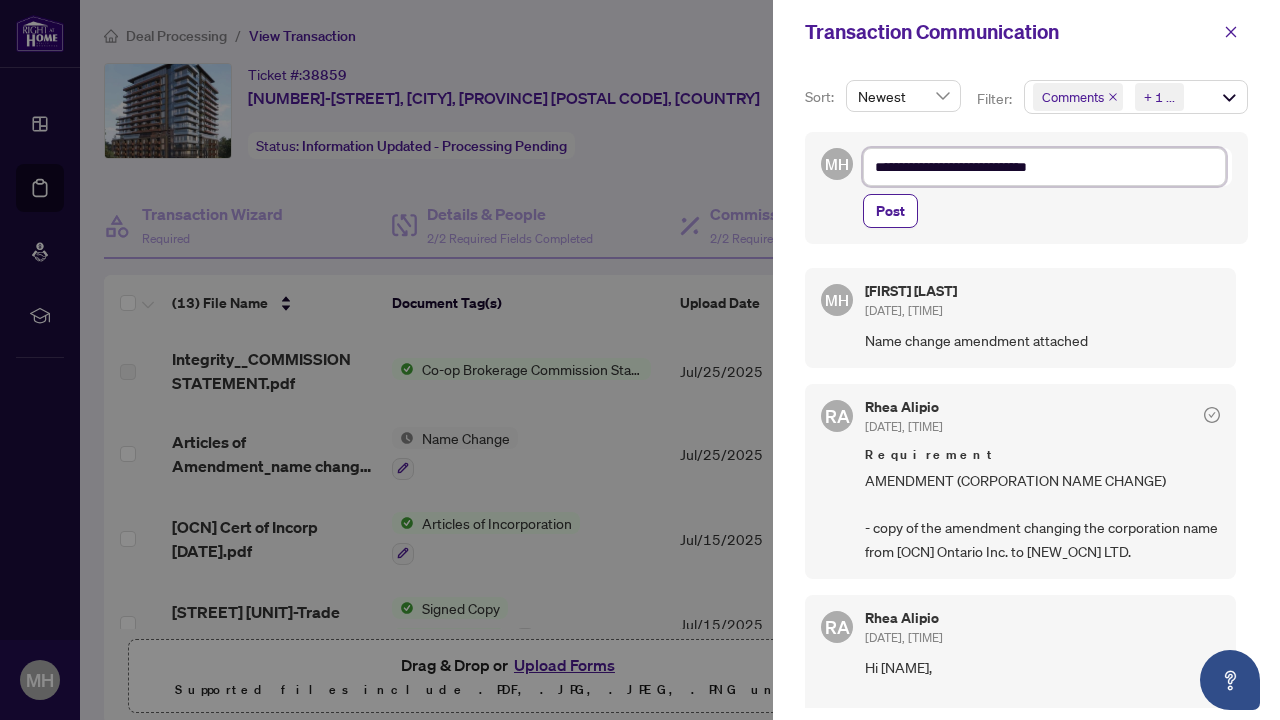 type on "**********" 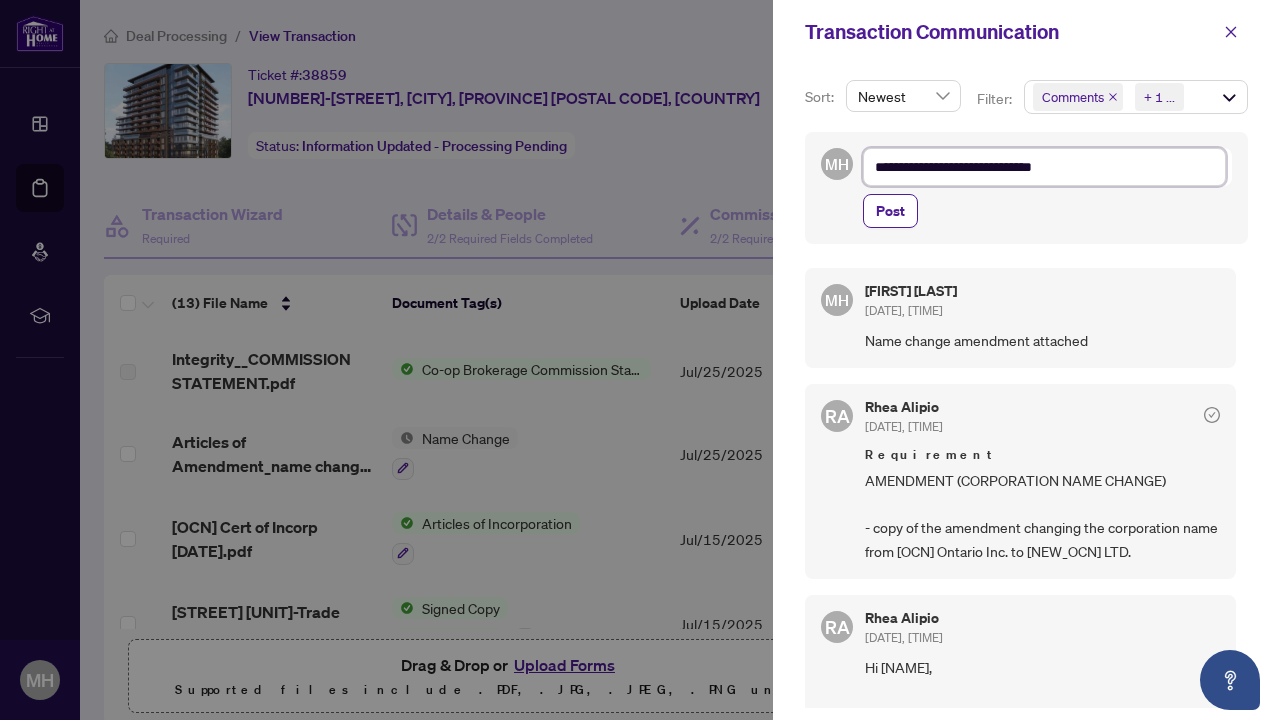 type on "**********" 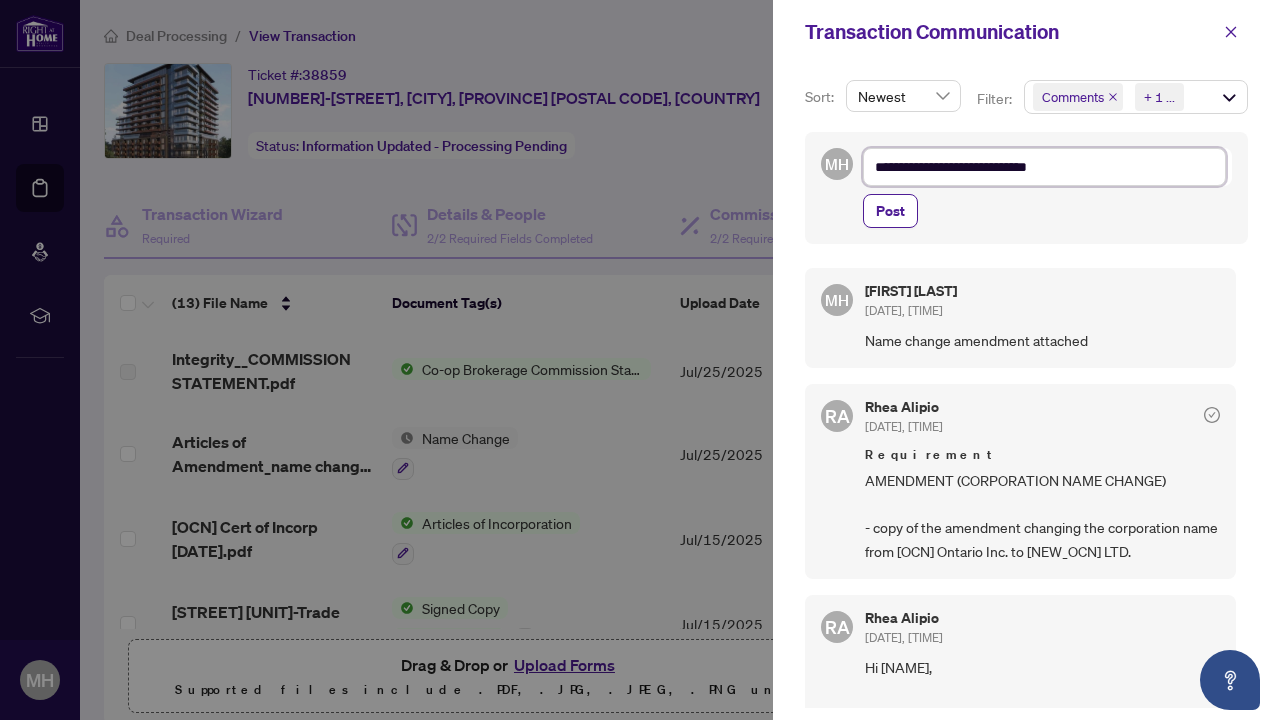 type on "**********" 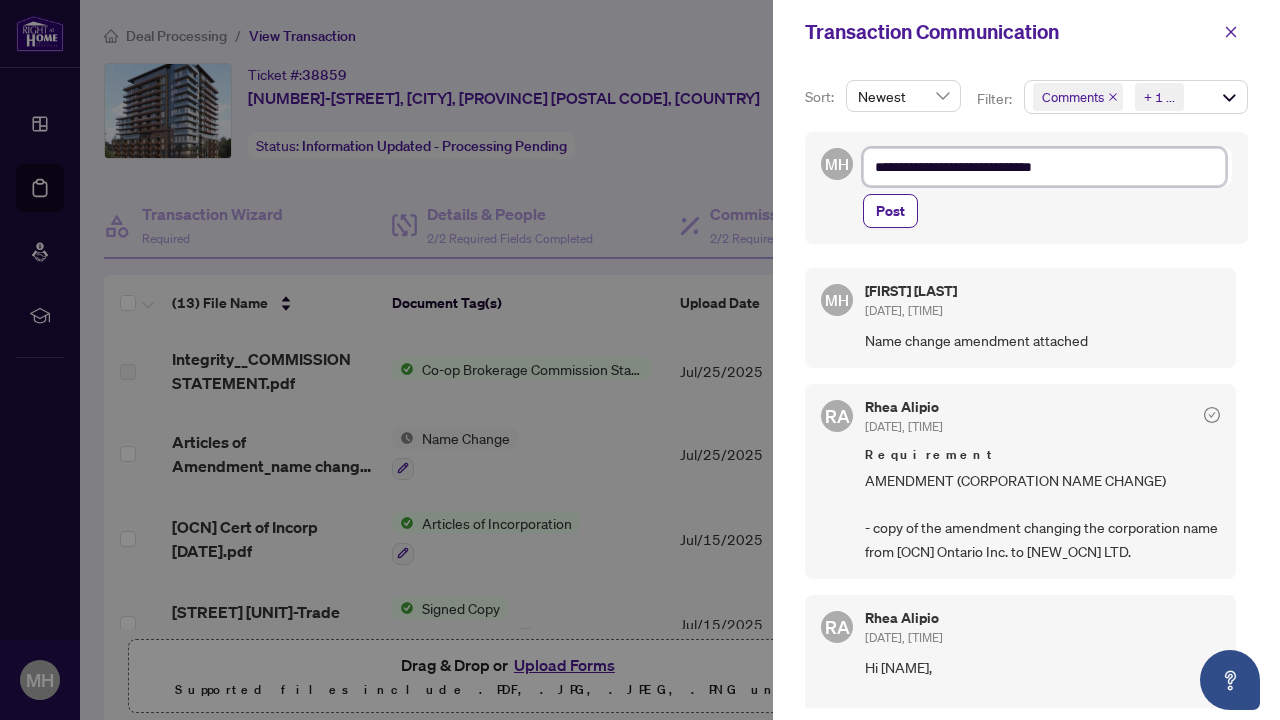 type on "**********" 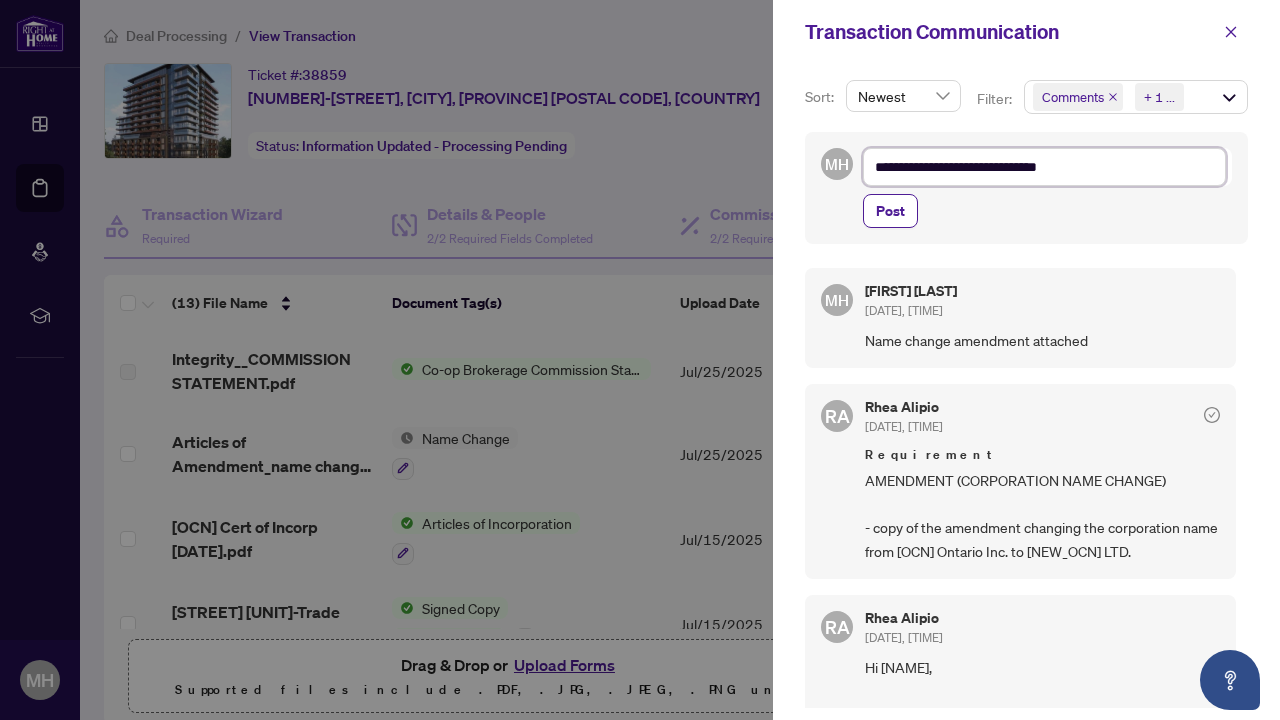 type on "**********" 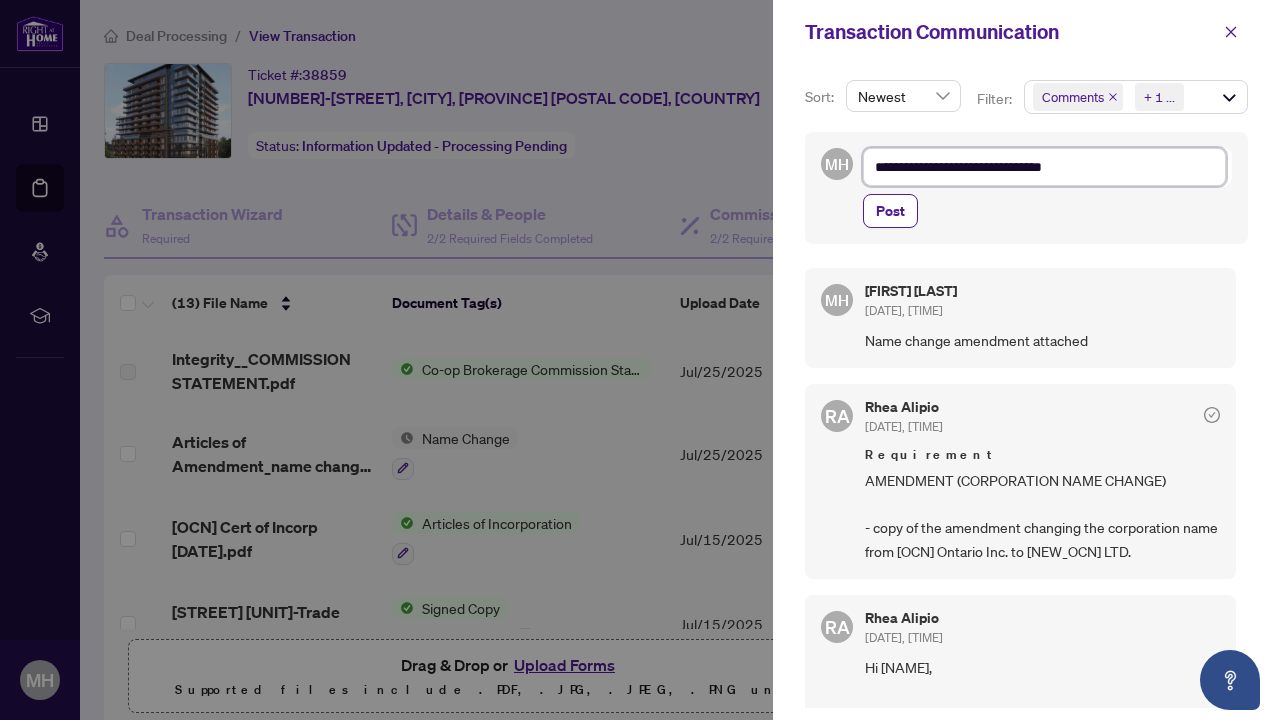 type on "**********" 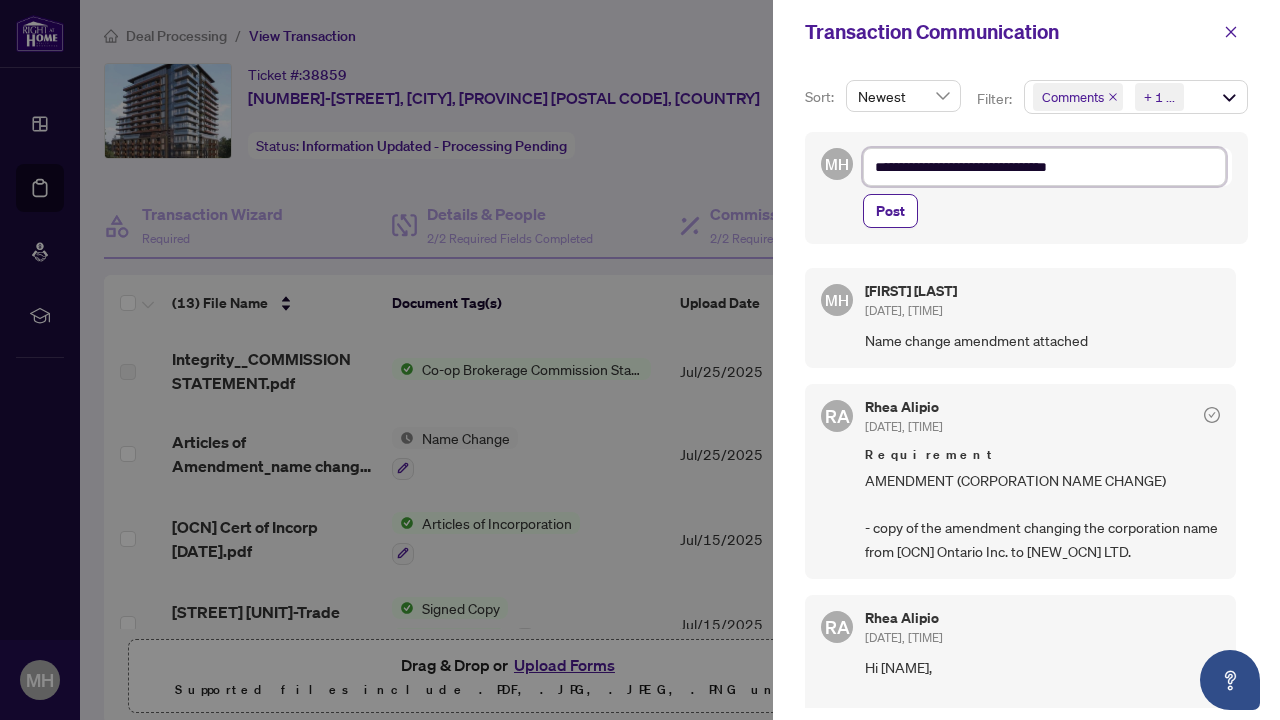 type on "**********" 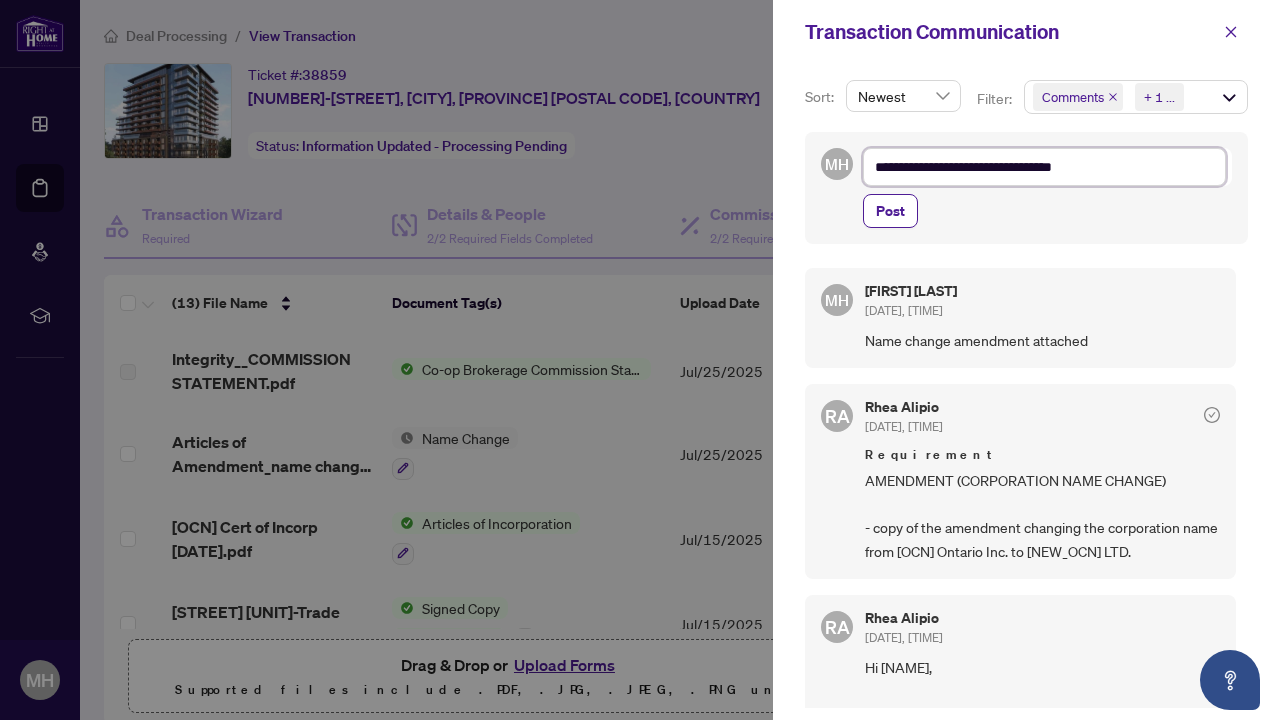 type on "**********" 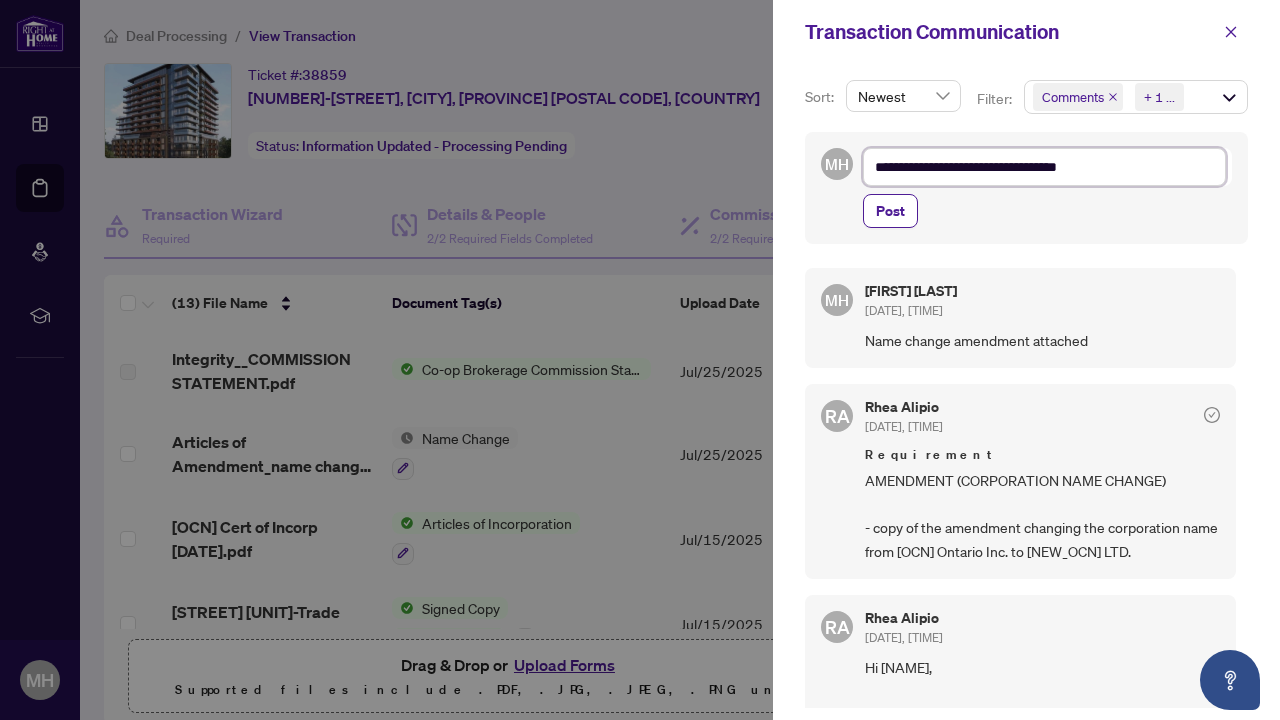 type on "**********" 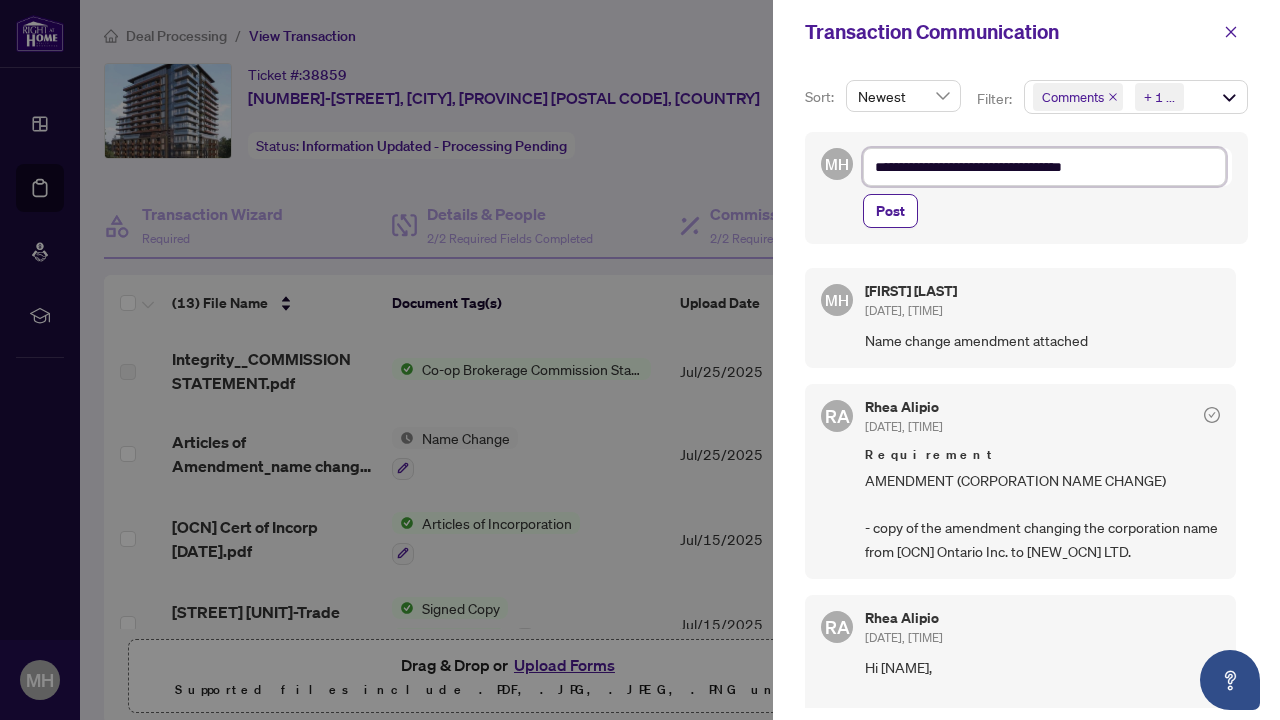 type on "**********" 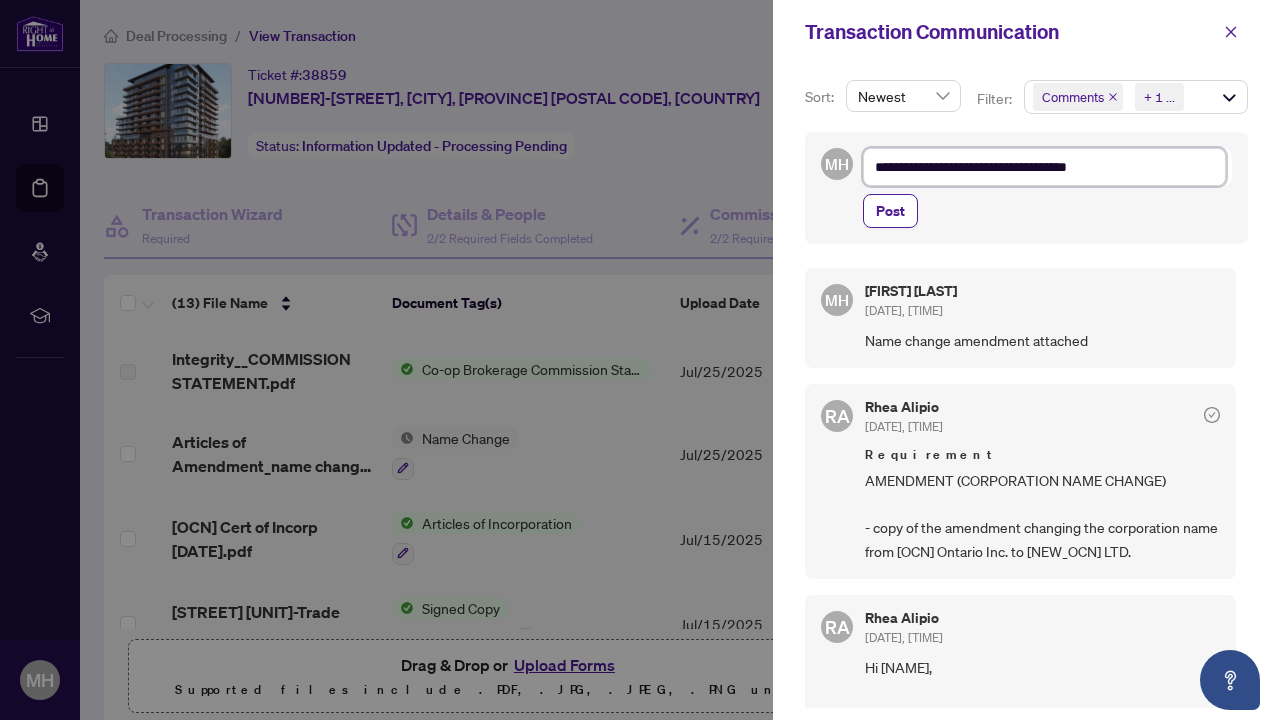 type on "**********" 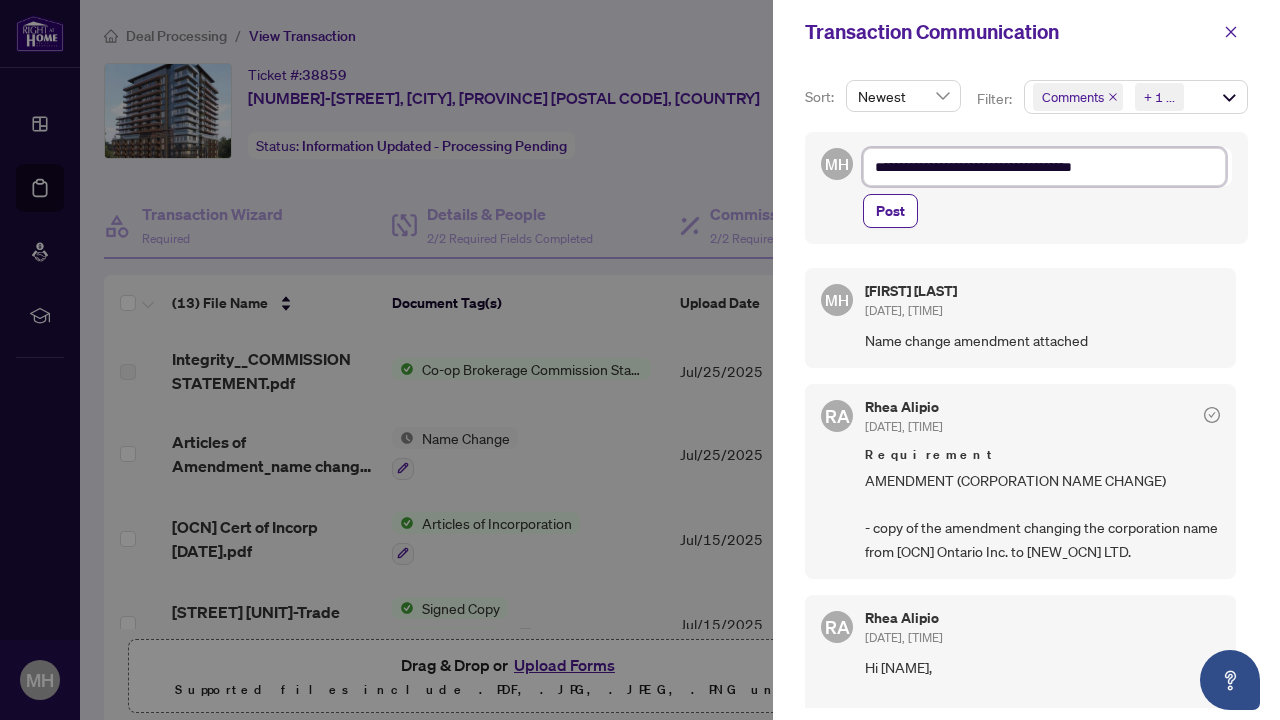 type on "**********" 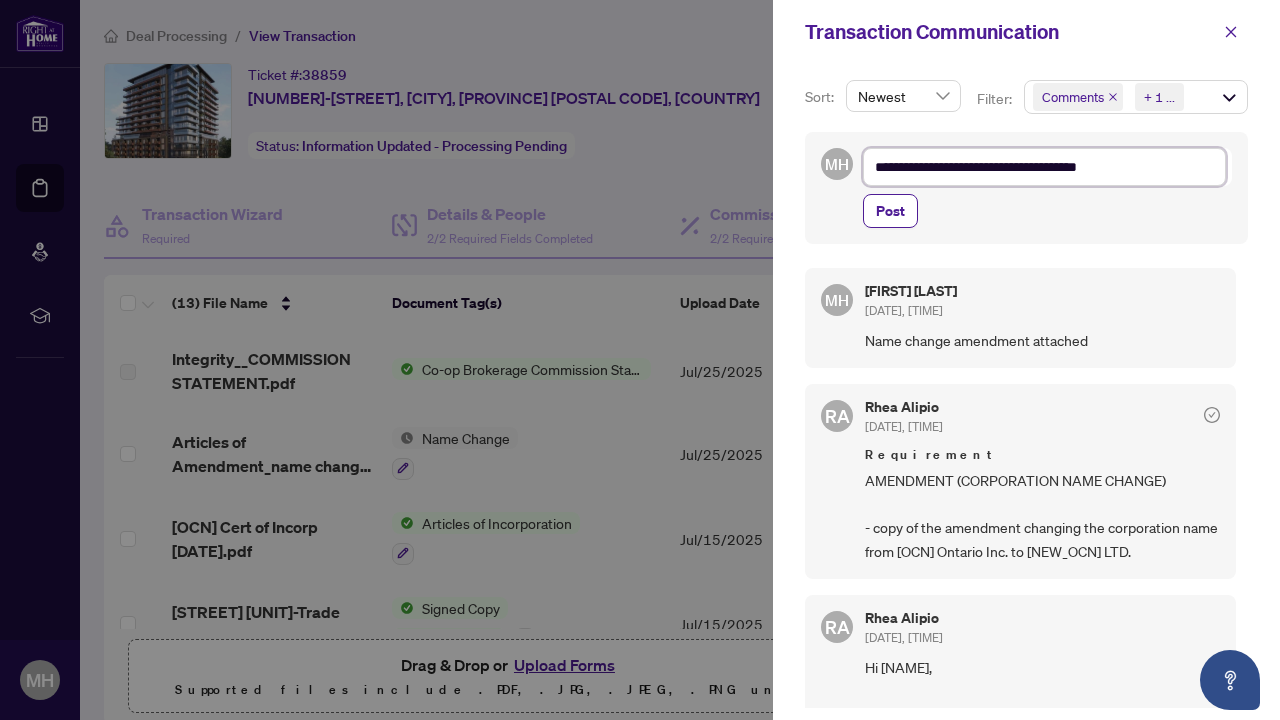 type on "**********" 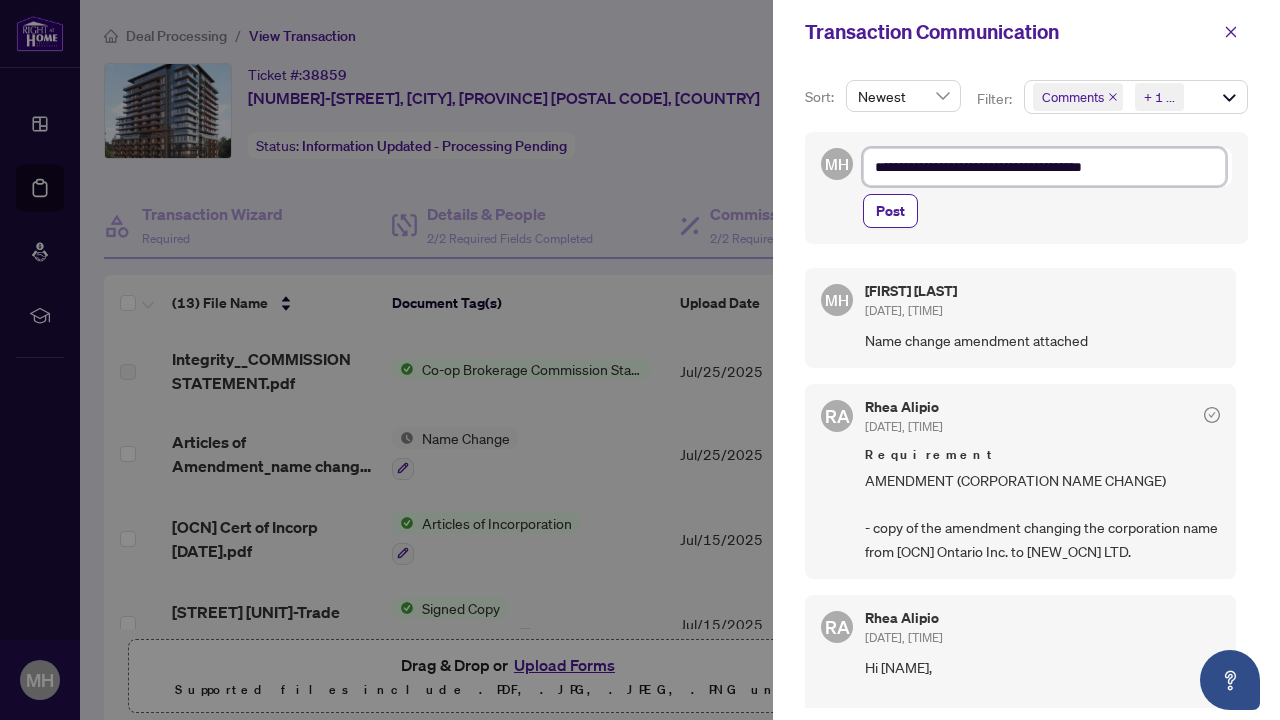 type on "**********" 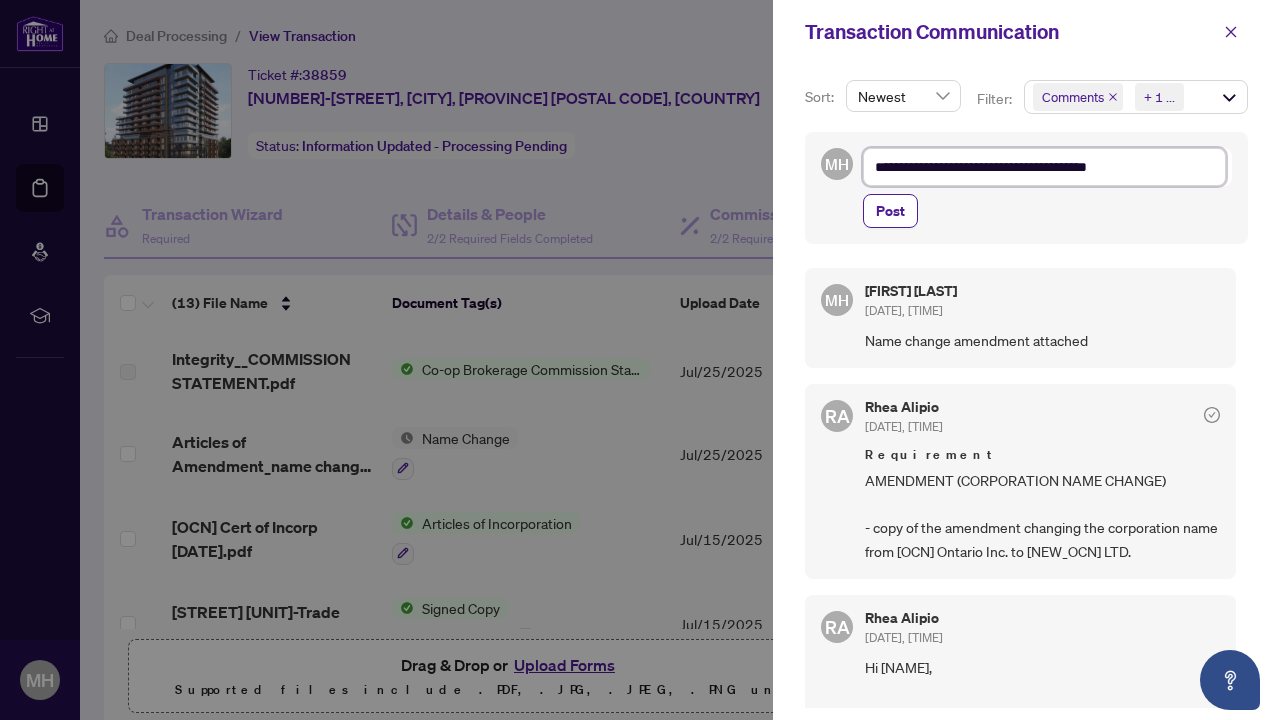 type on "**********" 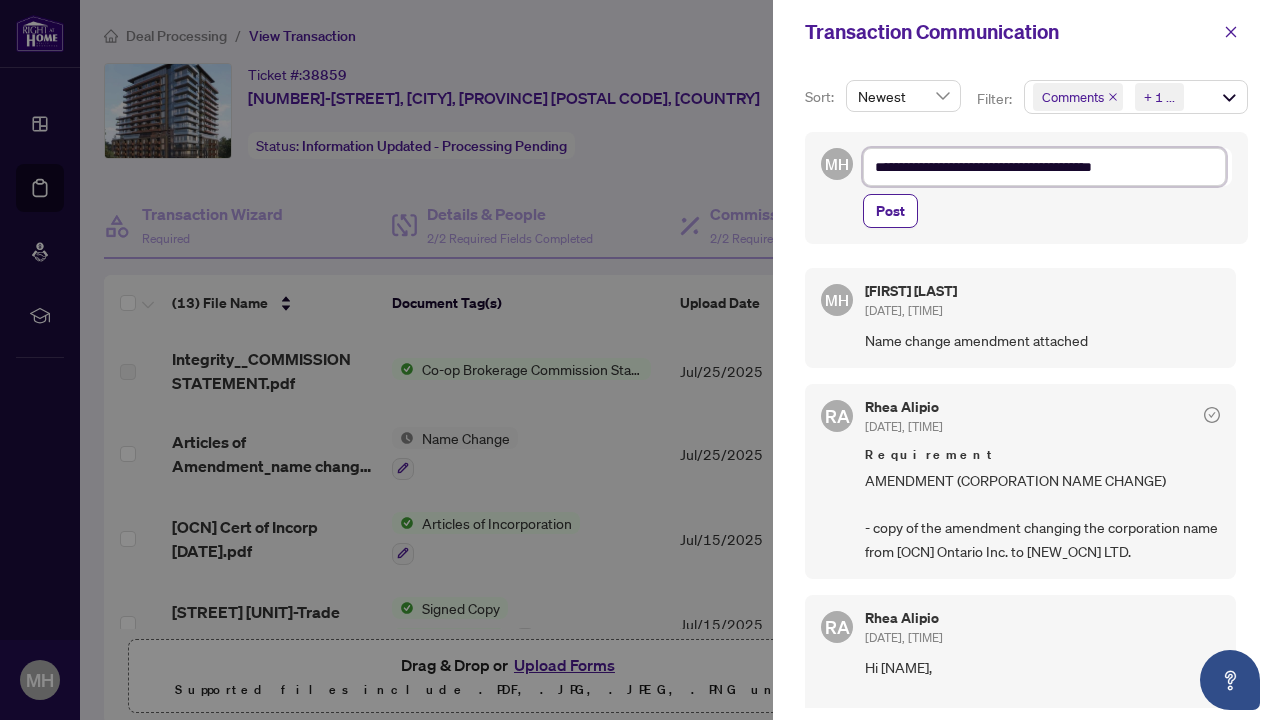 type on "**********" 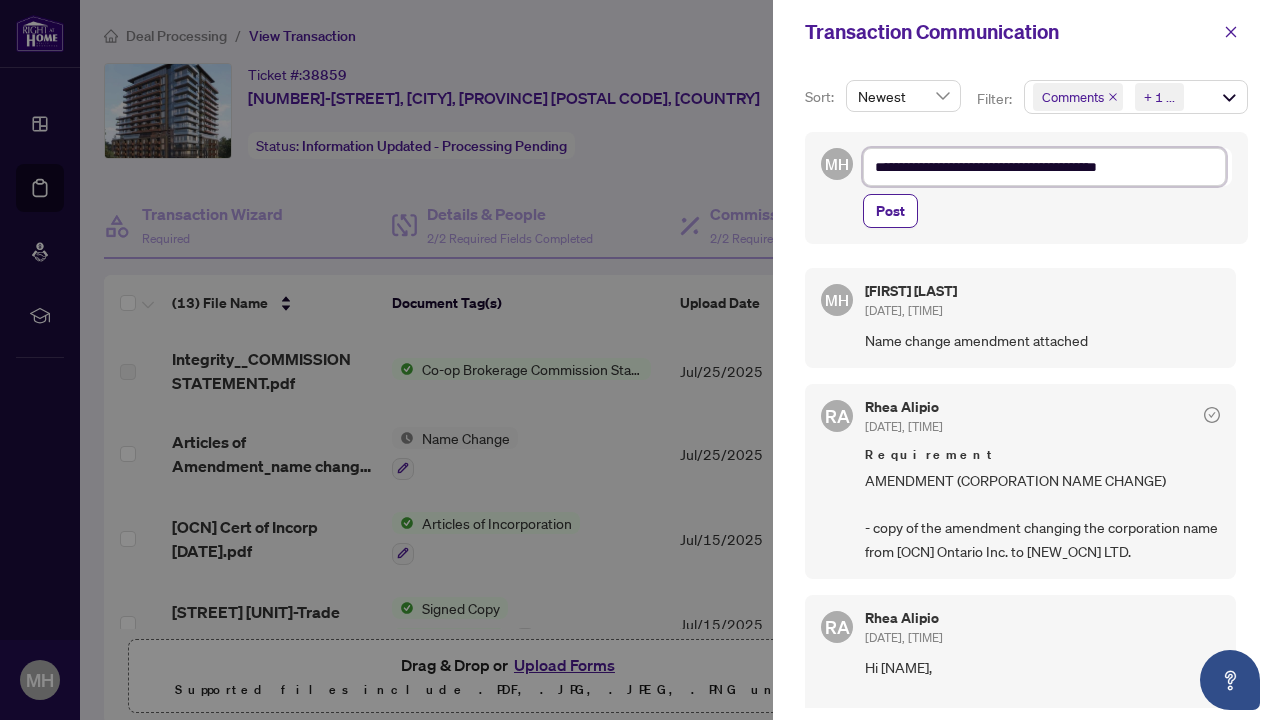 type on "**********" 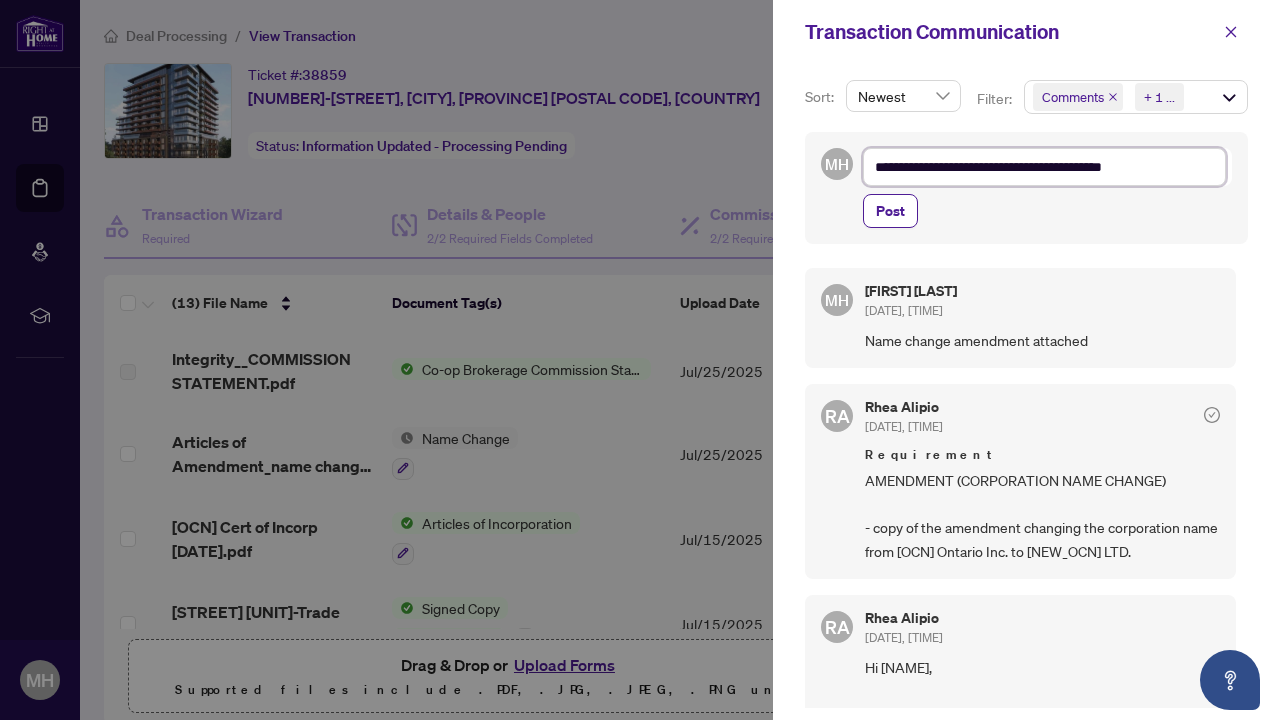 type on "**********" 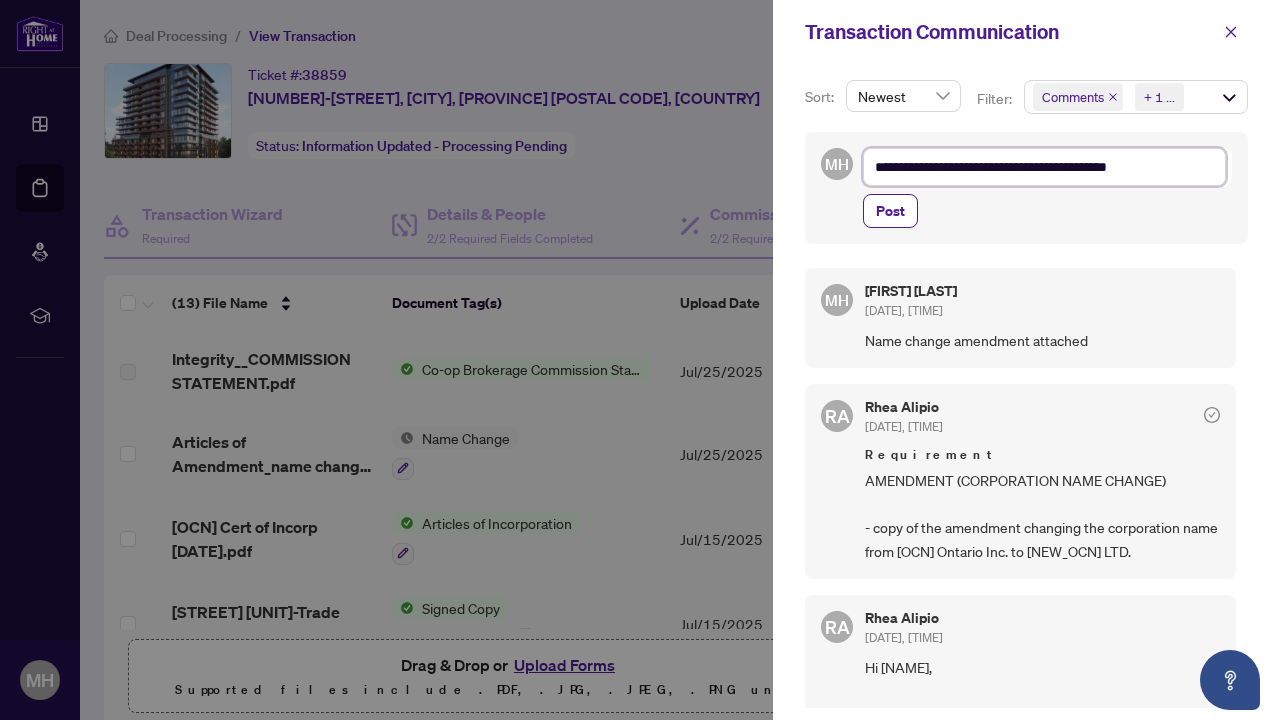 type on "**********" 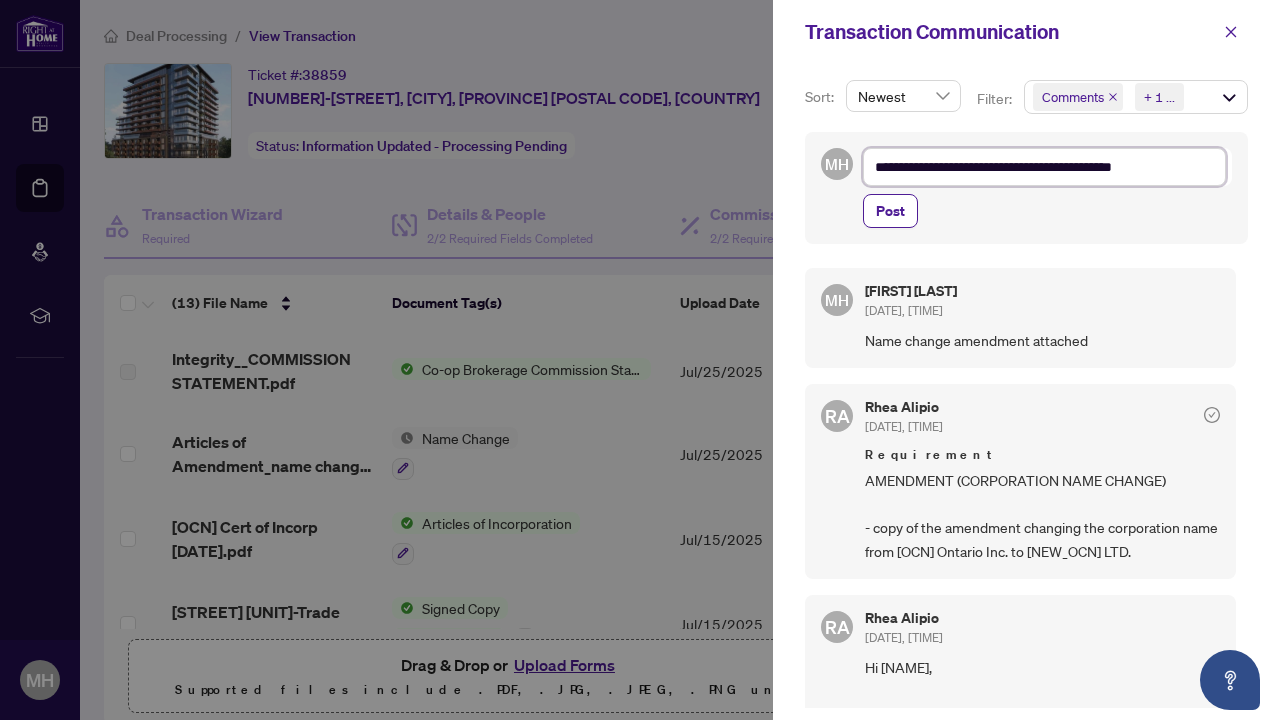 type on "**********" 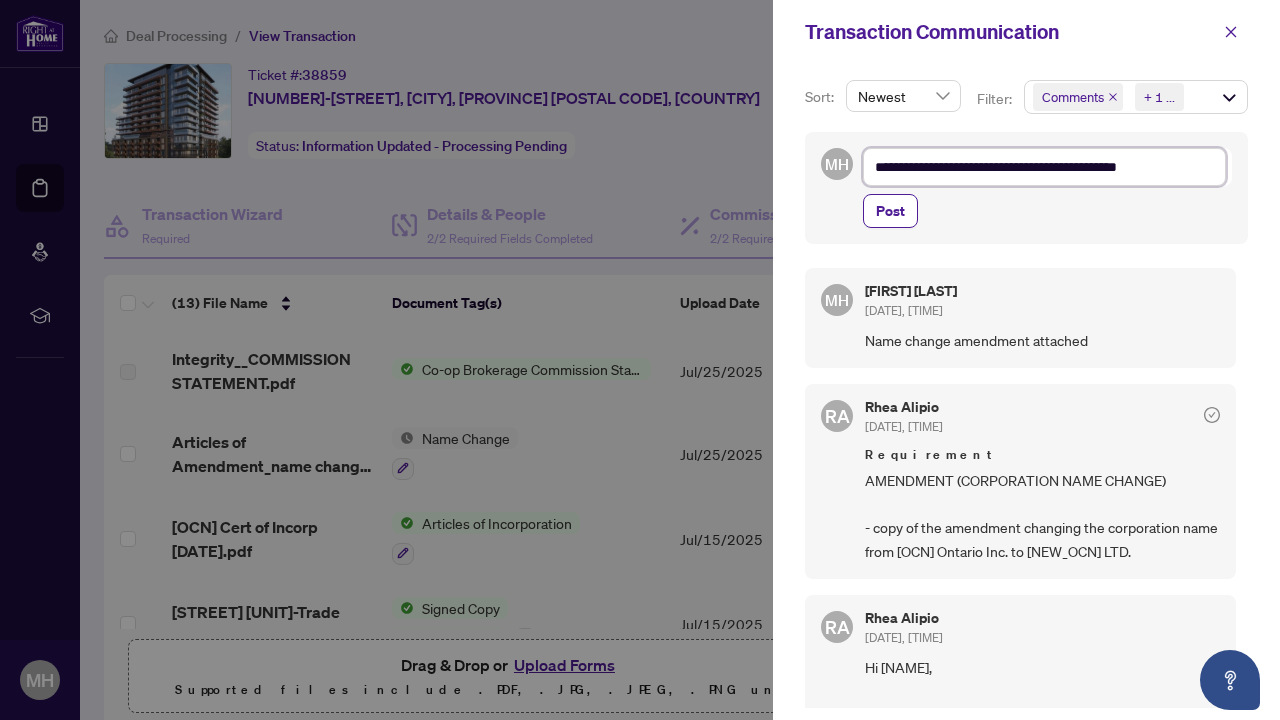 type on "**********" 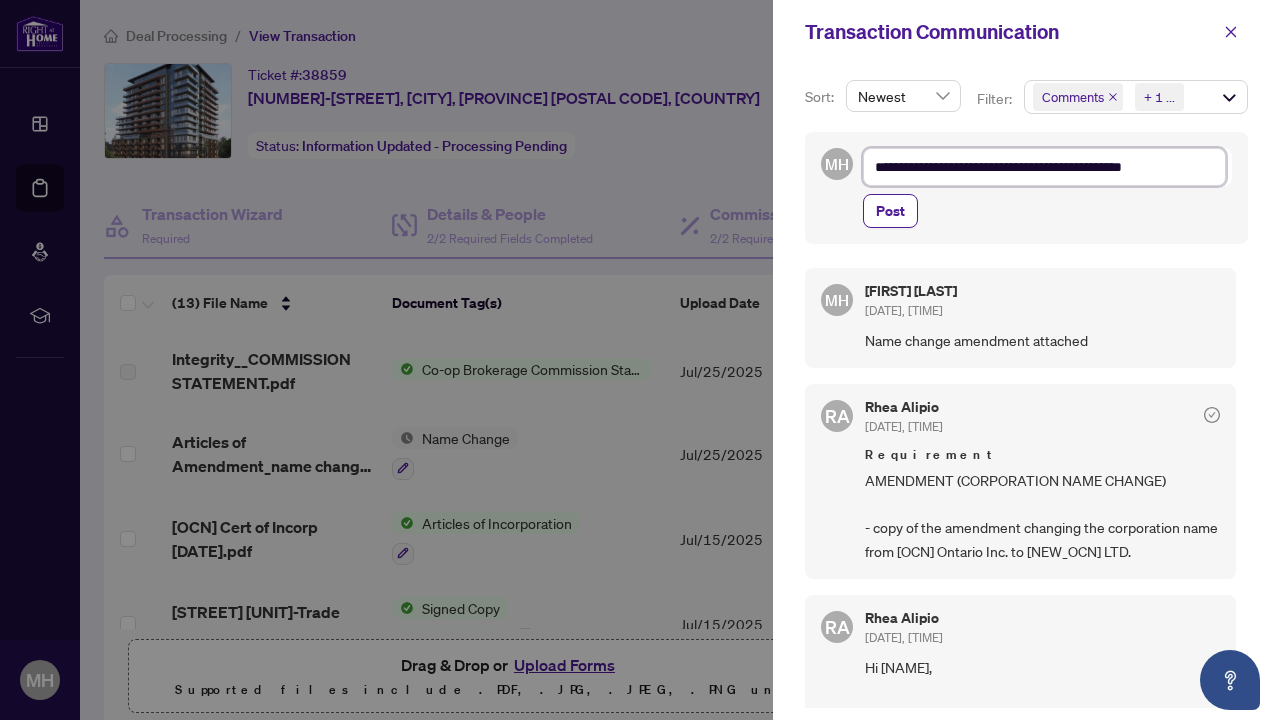 type on "**********" 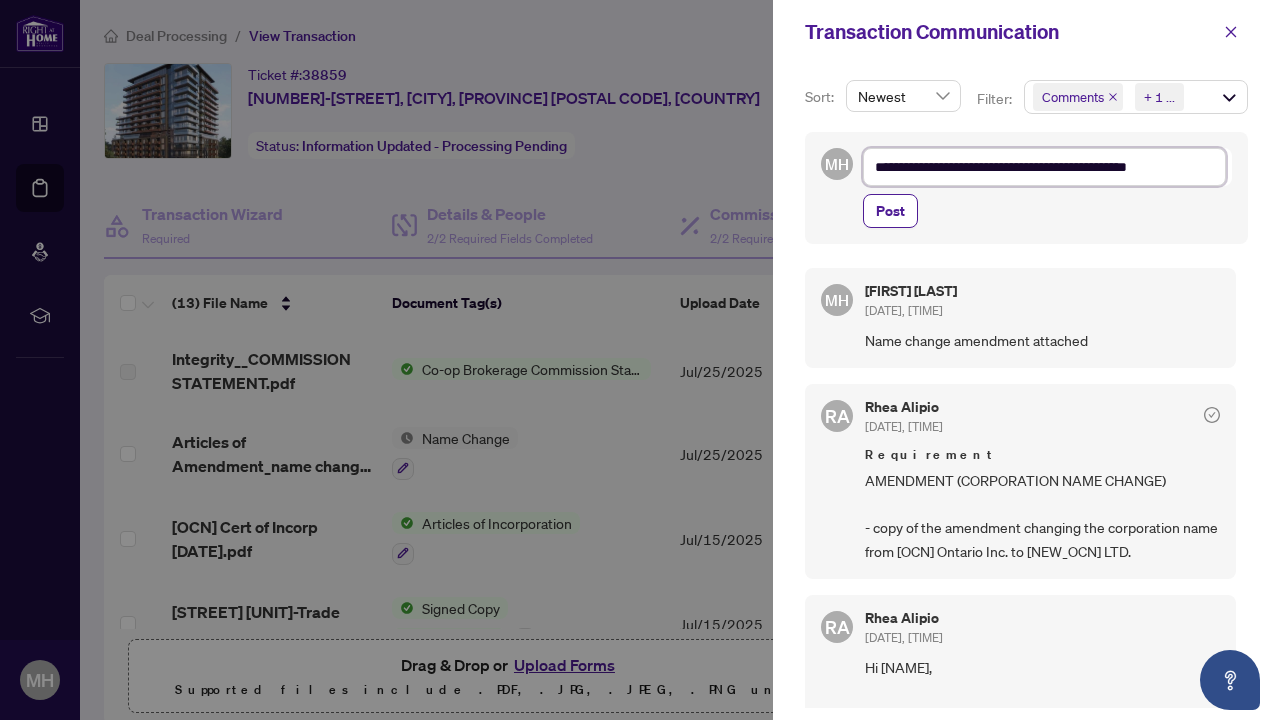 type on "**********" 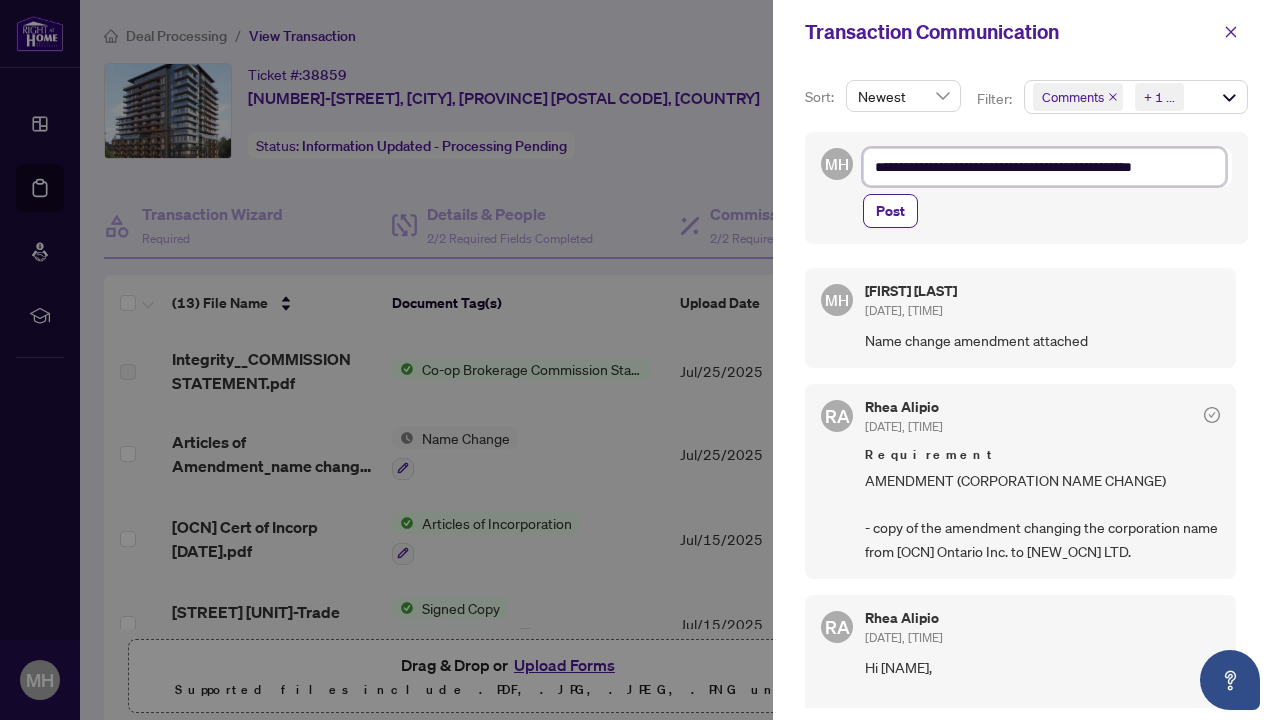 type on "**********" 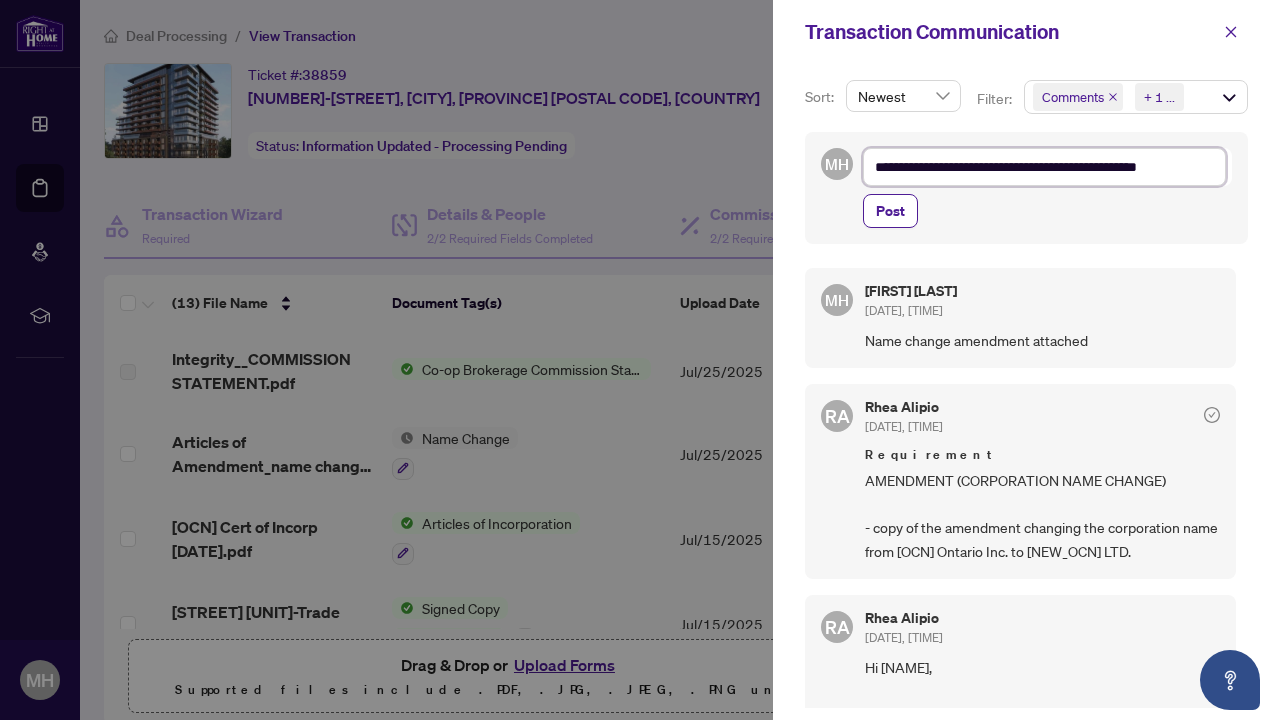 type on "**********" 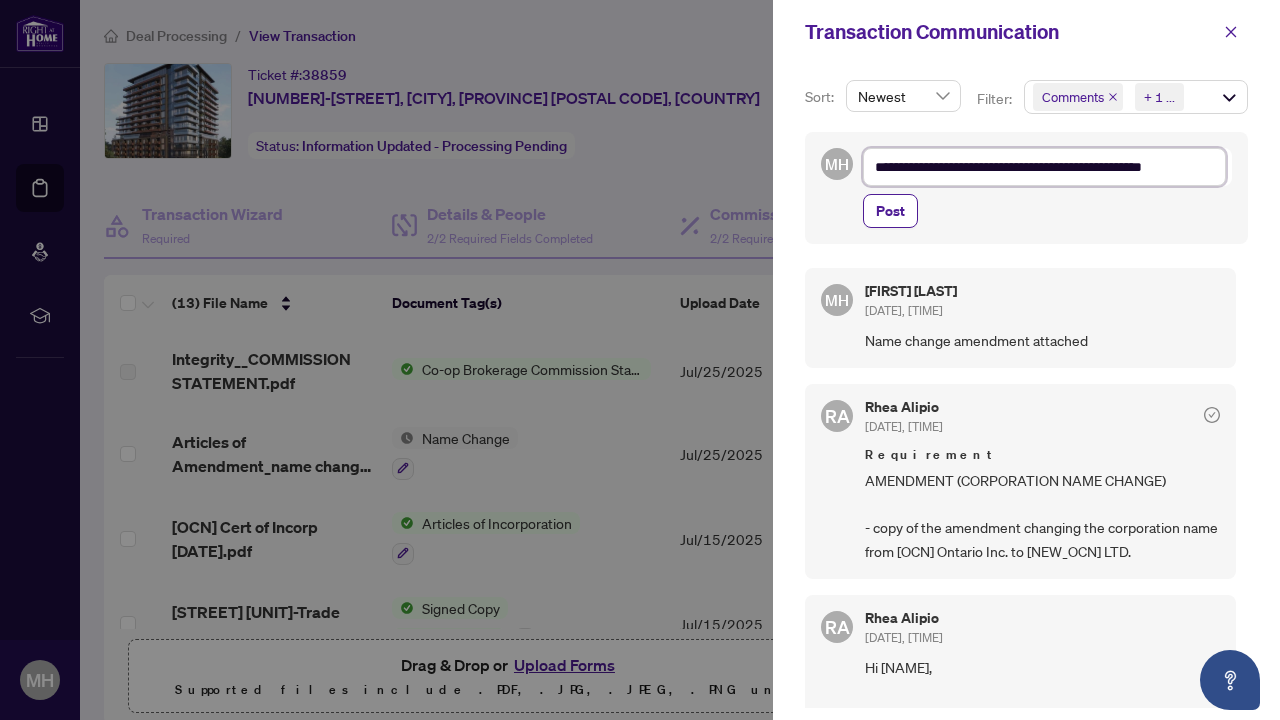 type on "**********" 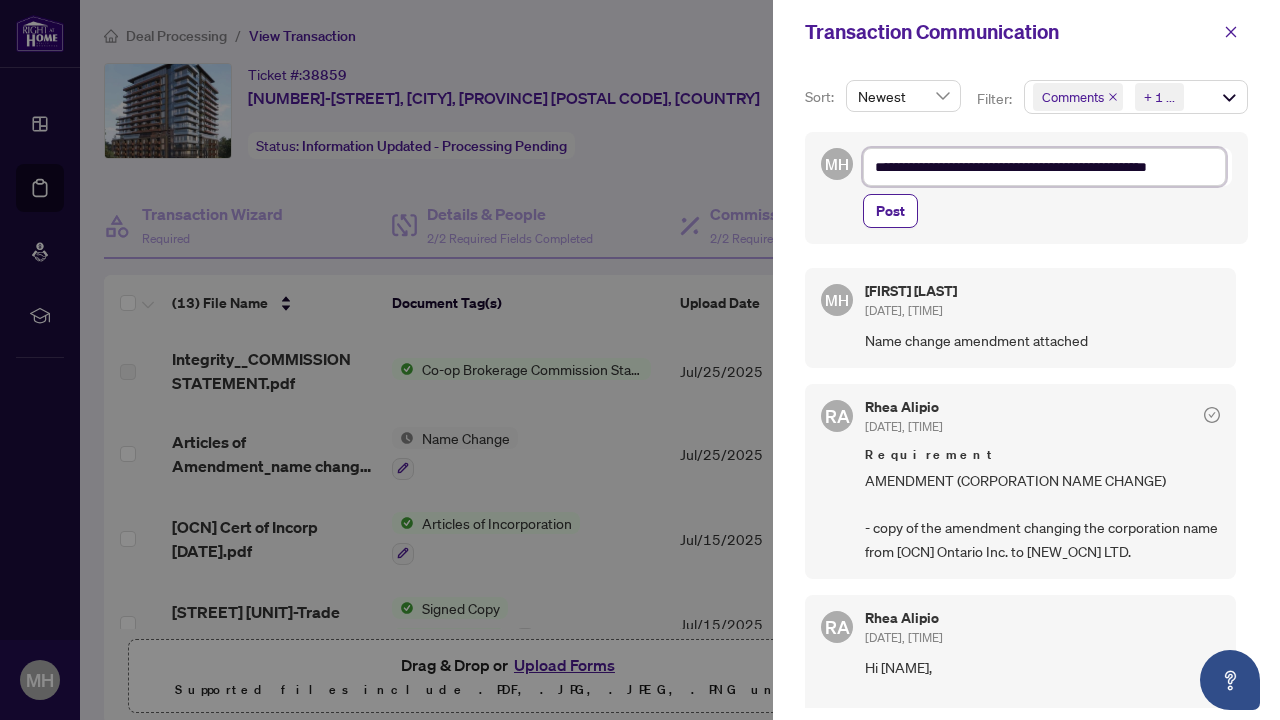 type on "**********" 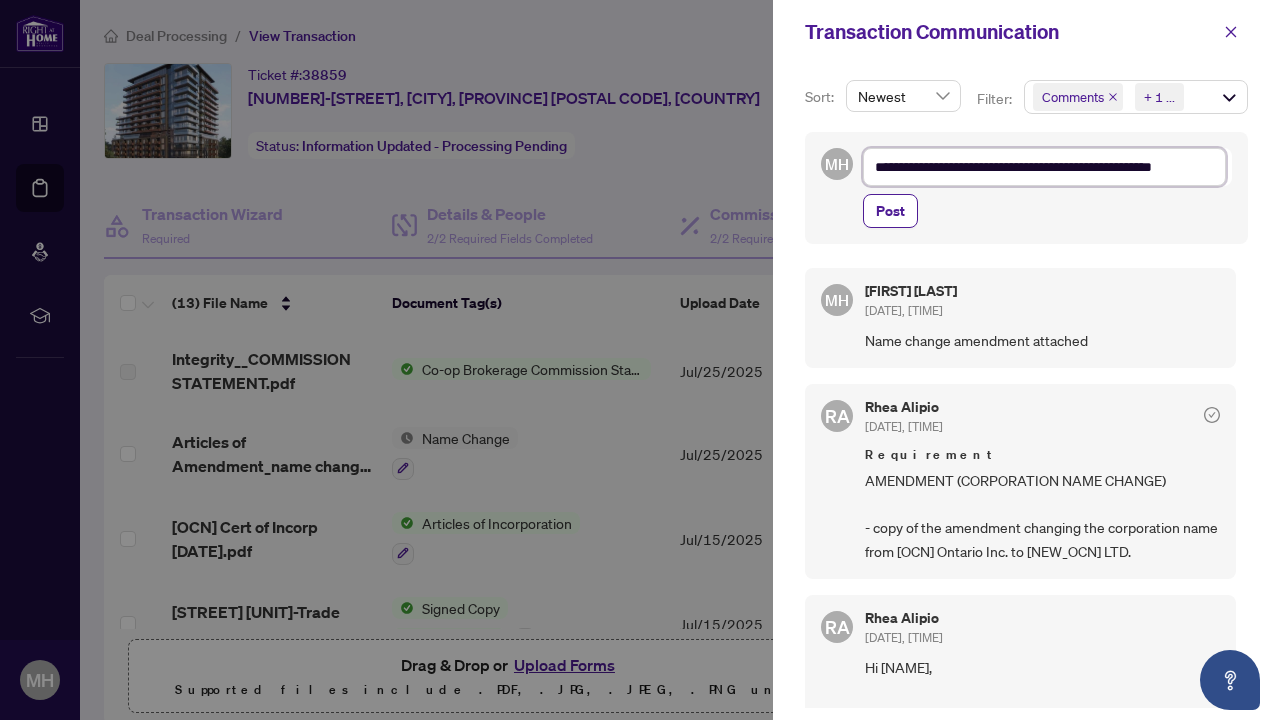 type on "**********" 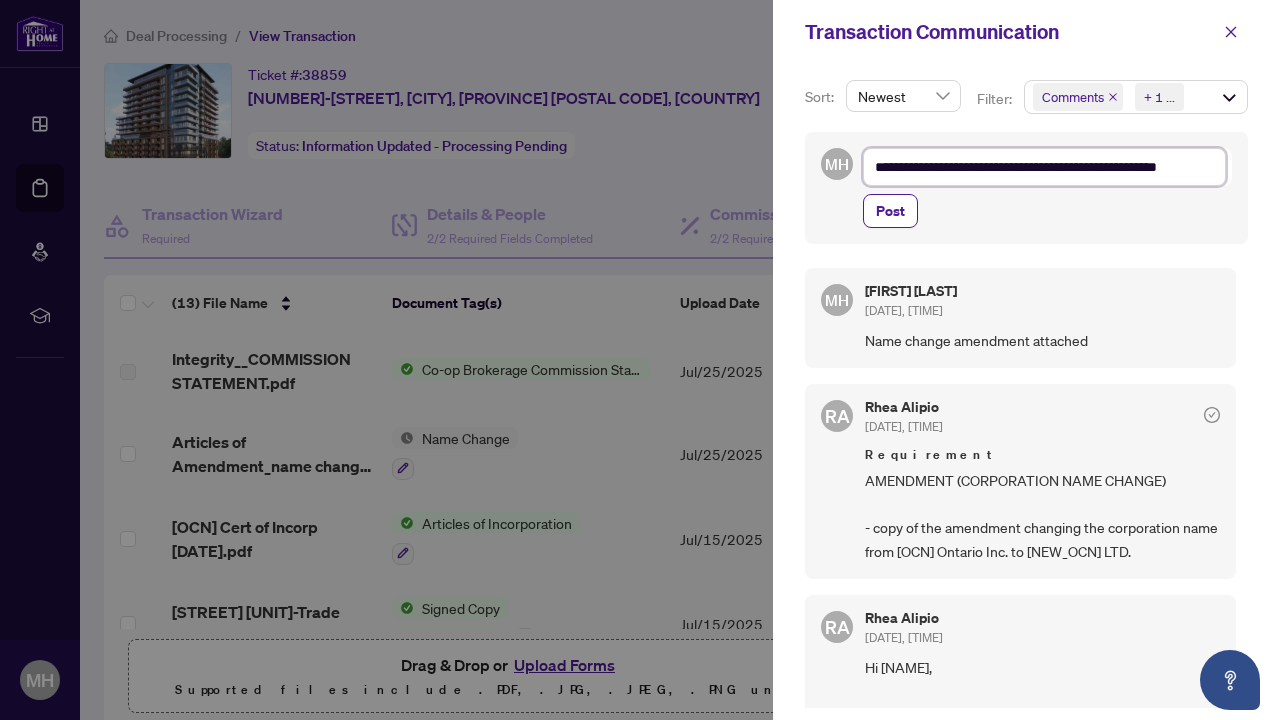type on "**********" 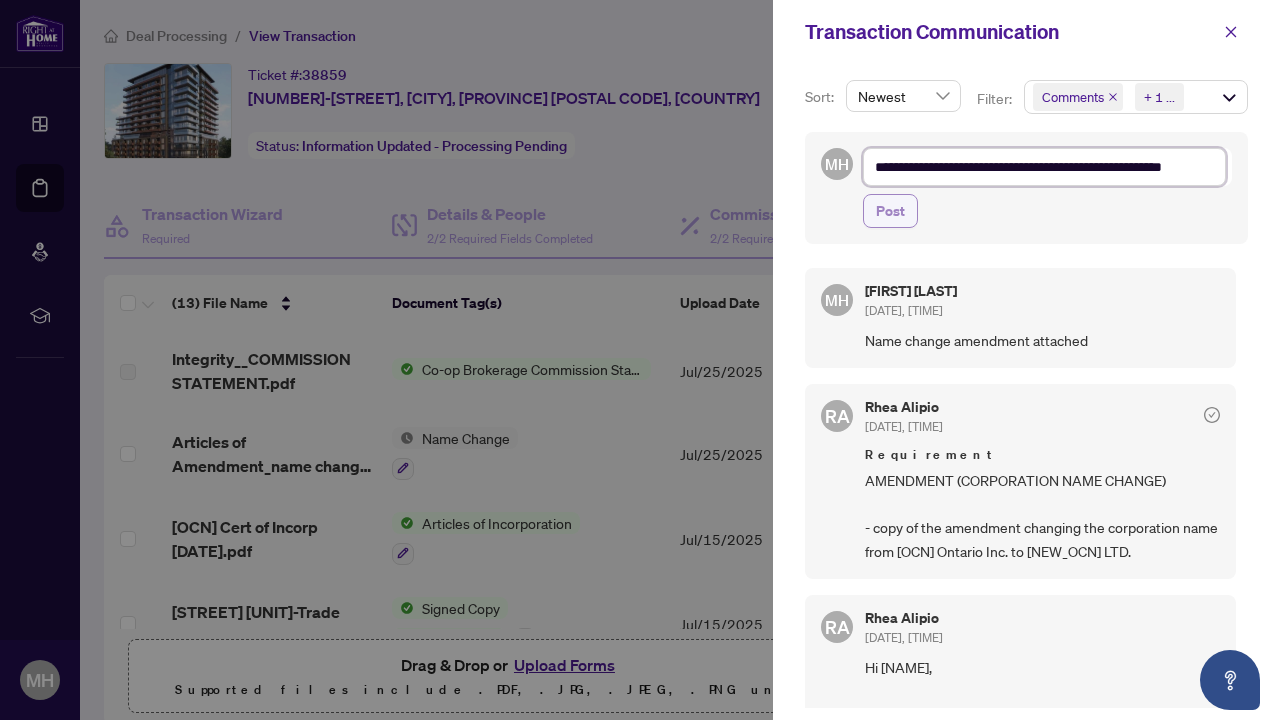 type 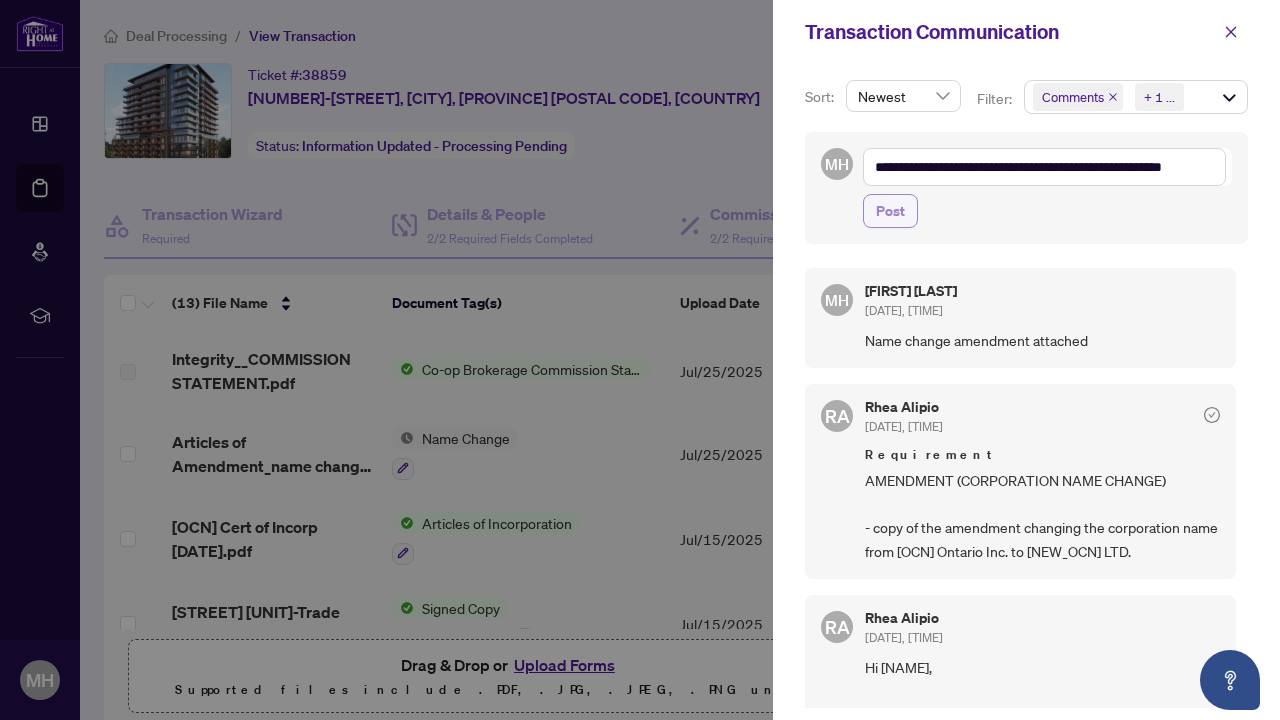 click on "Post" at bounding box center [890, 211] 